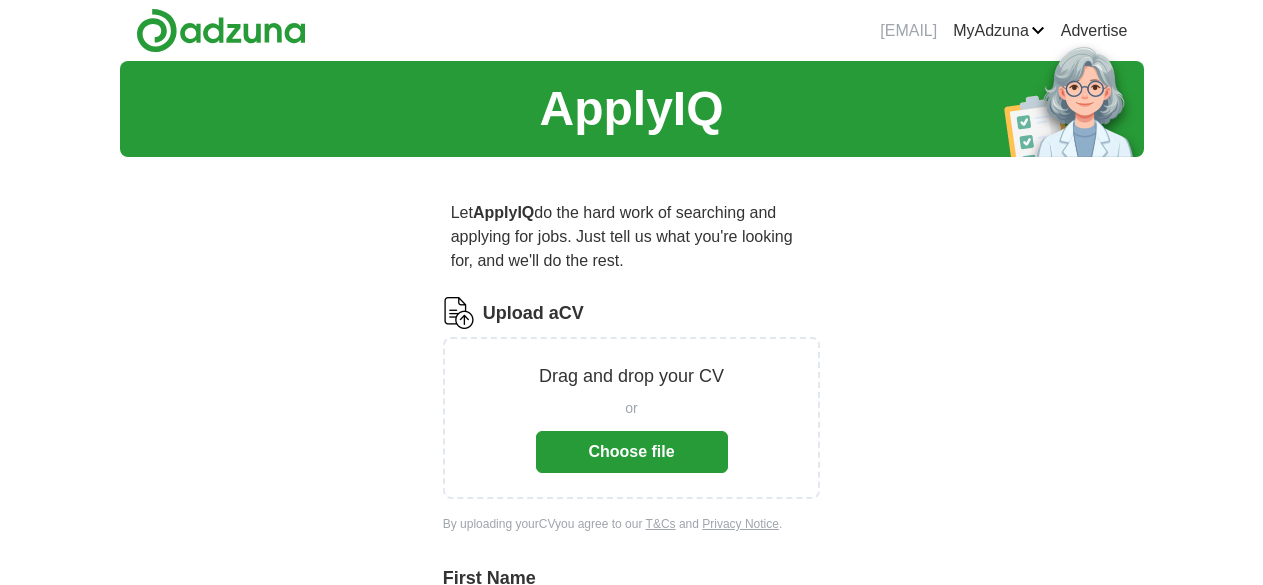 scroll, scrollTop: 0, scrollLeft: 0, axis: both 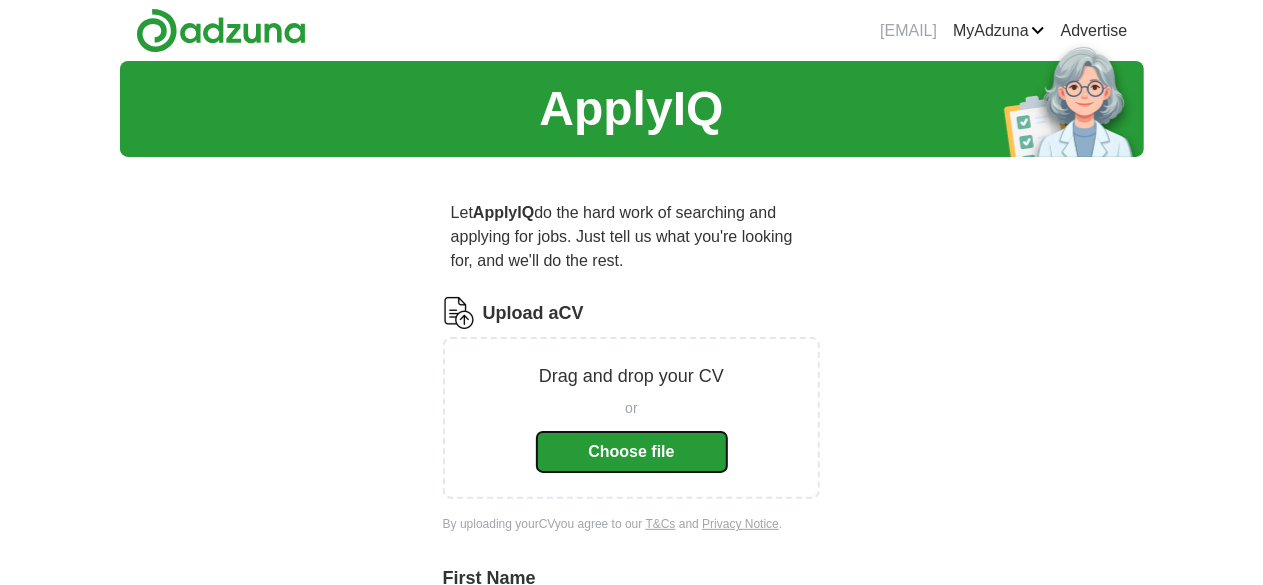 click on "Choose file" at bounding box center [632, 452] 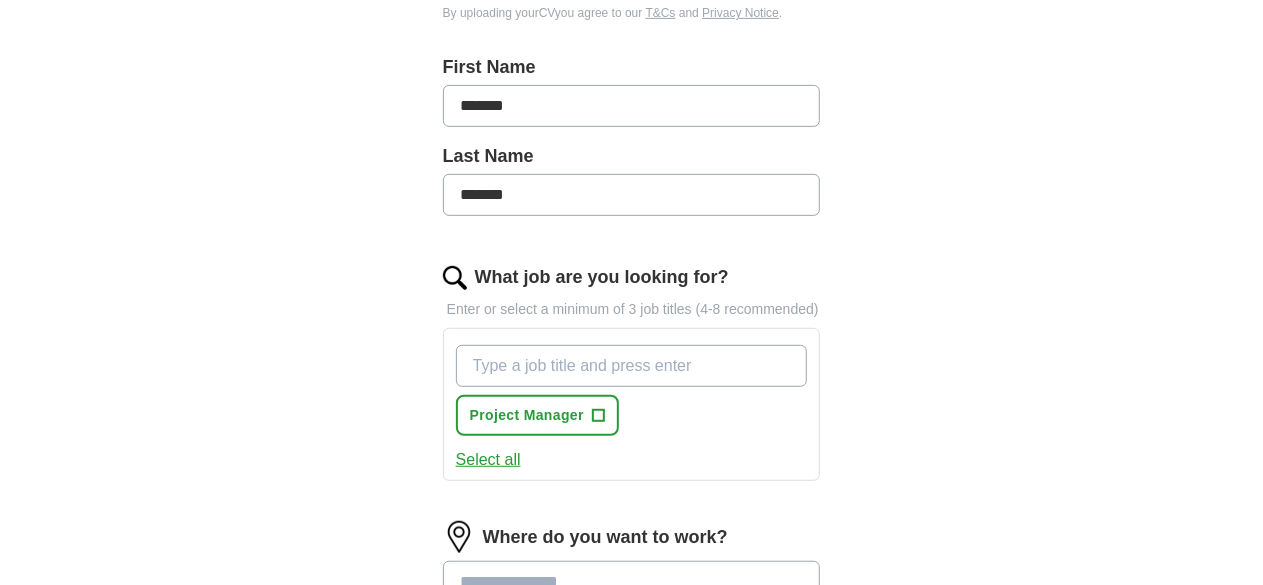 scroll, scrollTop: 449, scrollLeft: 0, axis: vertical 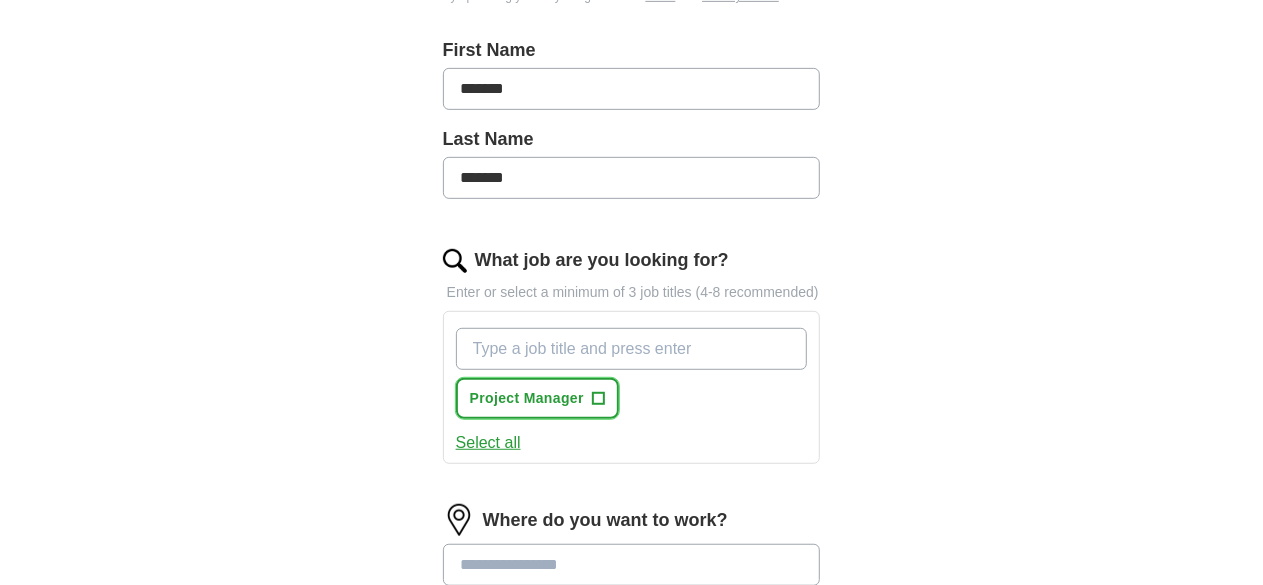click on "+" at bounding box center (598, 399) 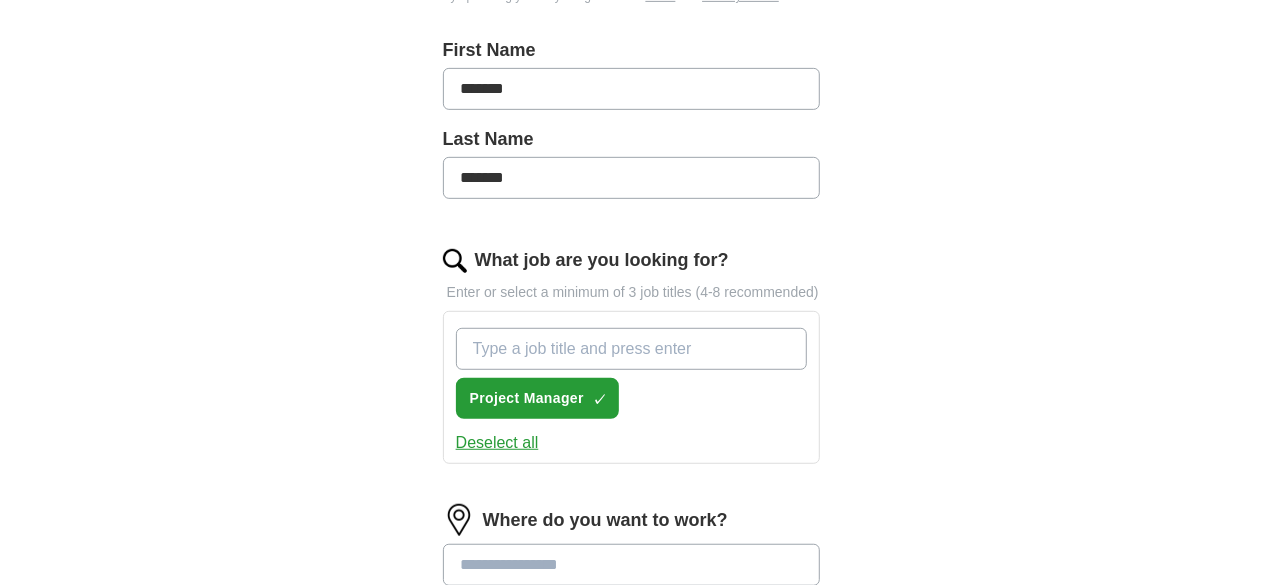 click on "What job are you looking for?" at bounding box center (632, 349) 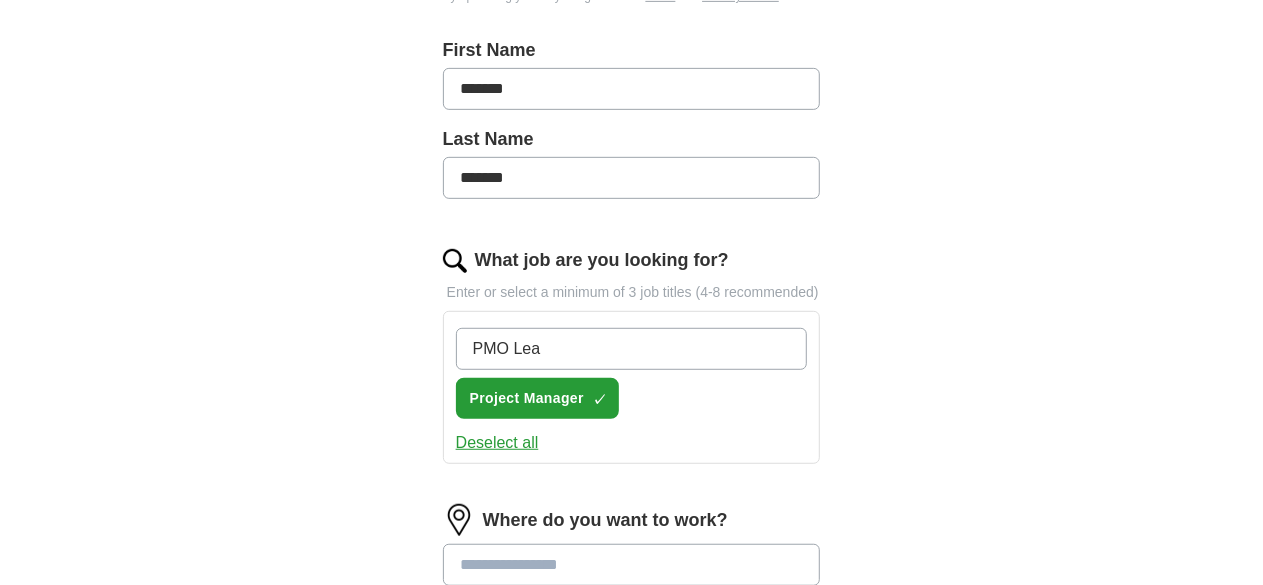 type on "PMO Lead" 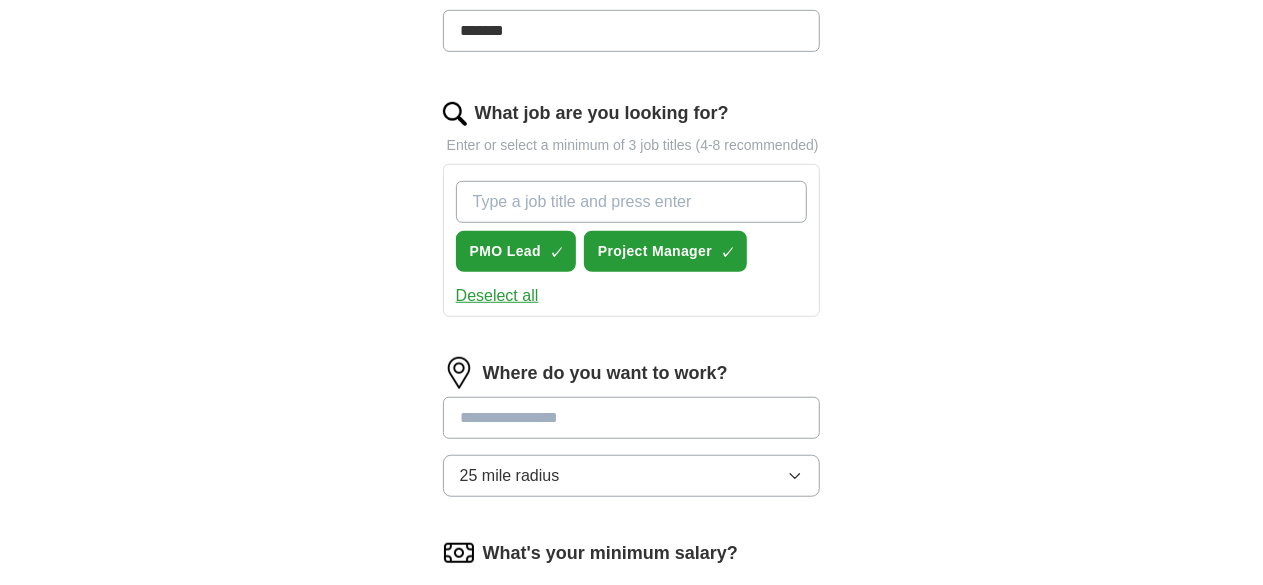 scroll, scrollTop: 624, scrollLeft: 0, axis: vertical 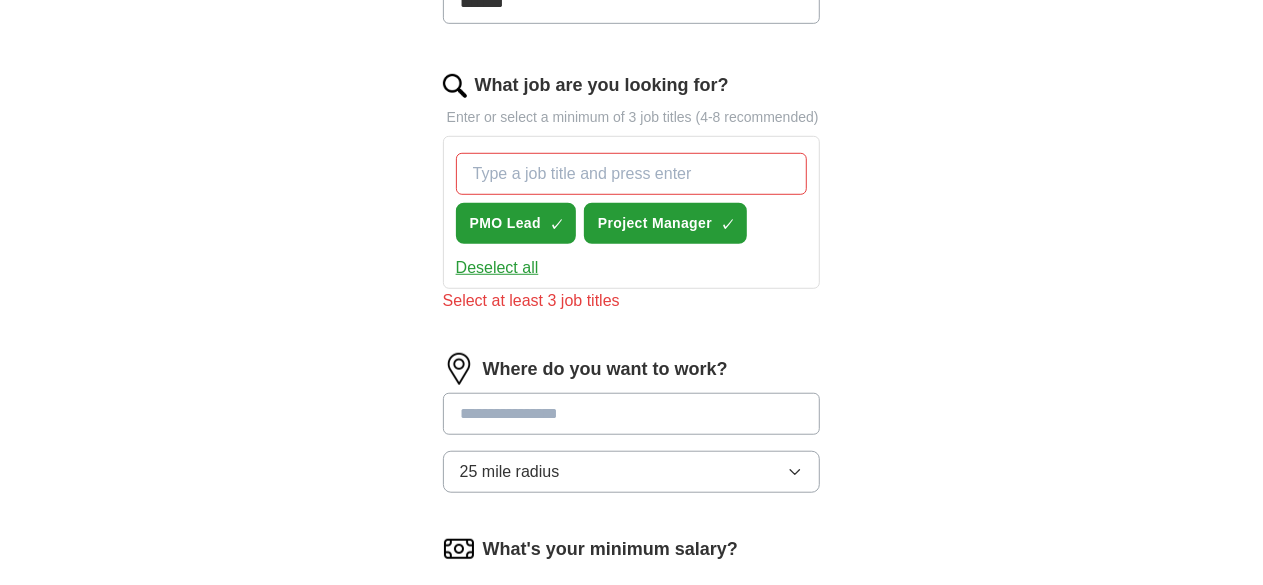 click on "Where do you want to work? 25 mile radius" at bounding box center [632, 431] 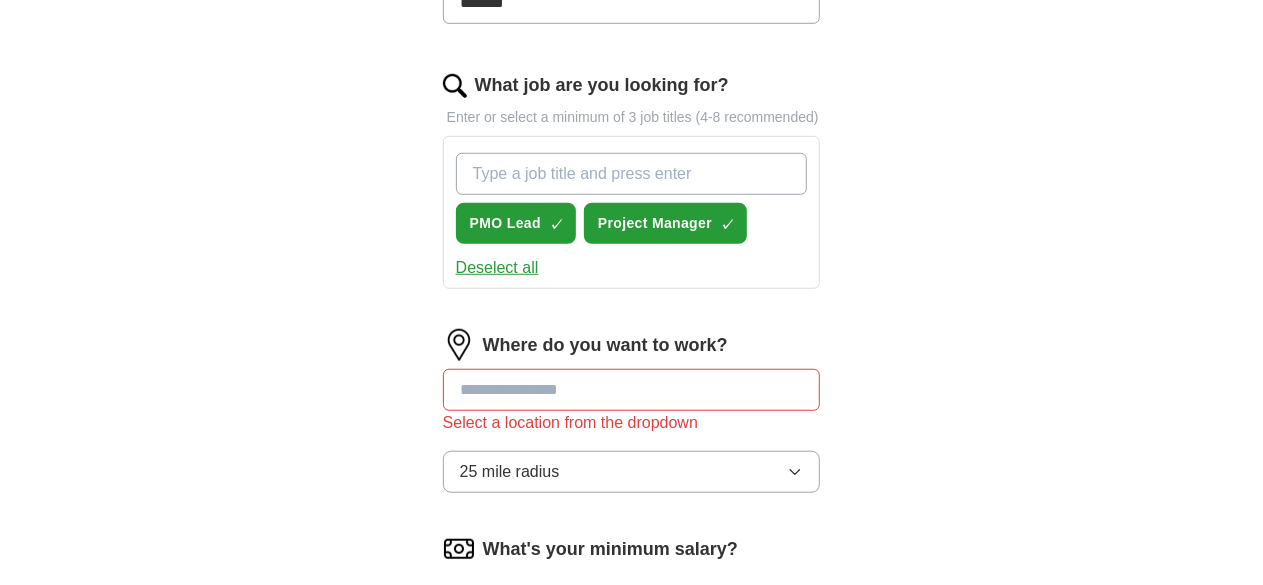 click on "What job are you looking for?" at bounding box center [632, 174] 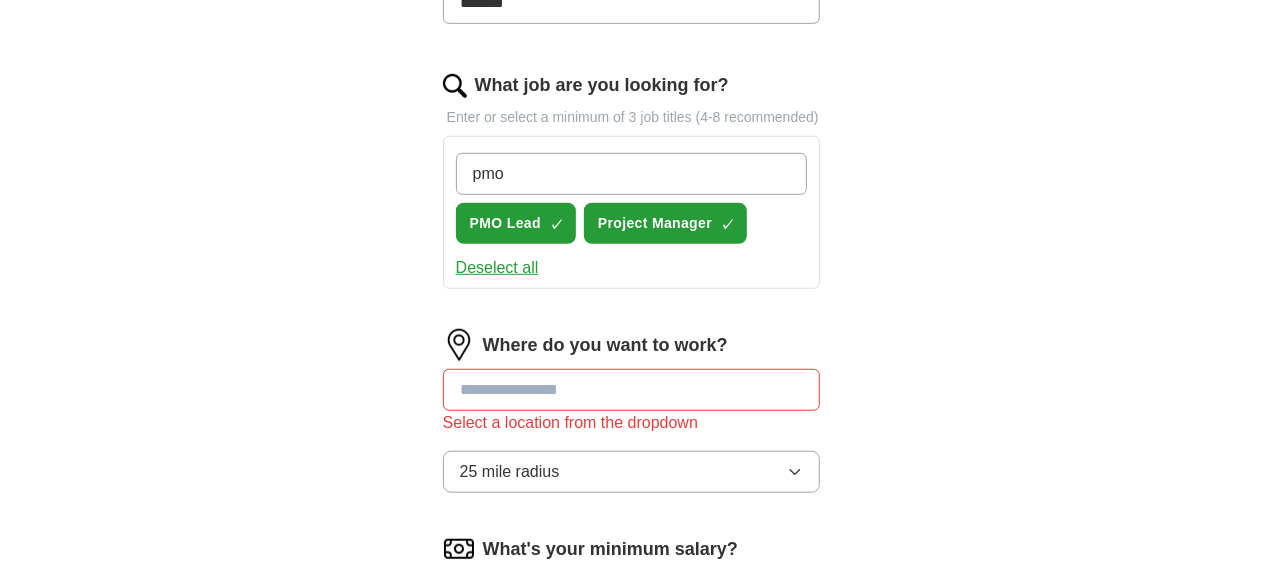 type on "pmo" 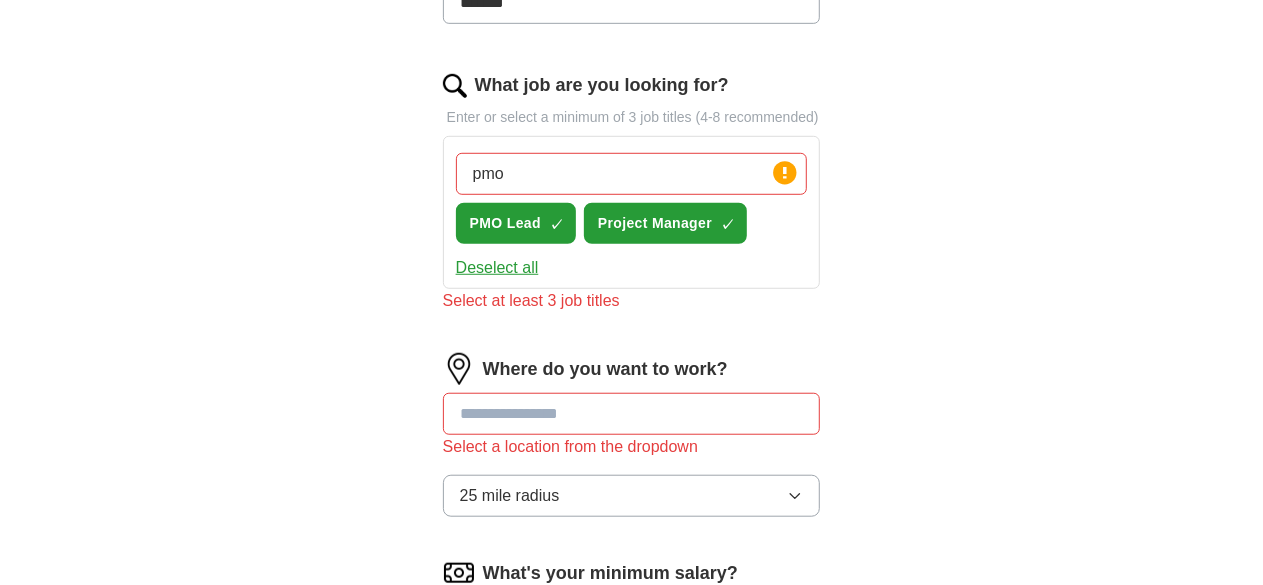 drag, startPoint x: 537, startPoint y: 143, endPoint x: 390, endPoint y: 141, distance: 147.01361 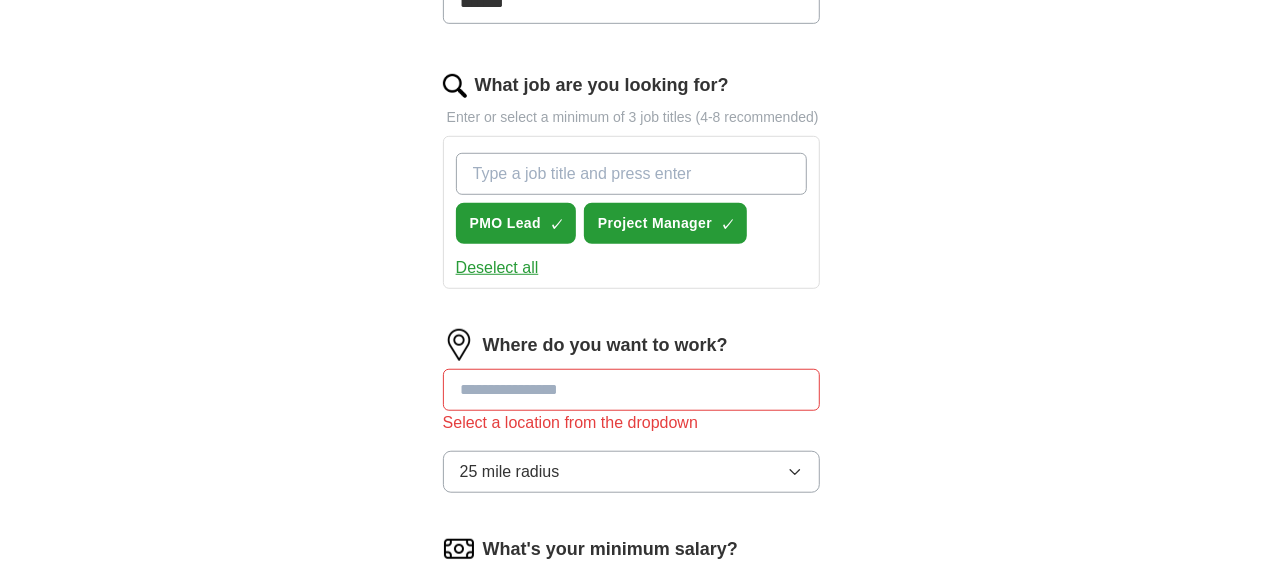 paste on "IT Project Manager" 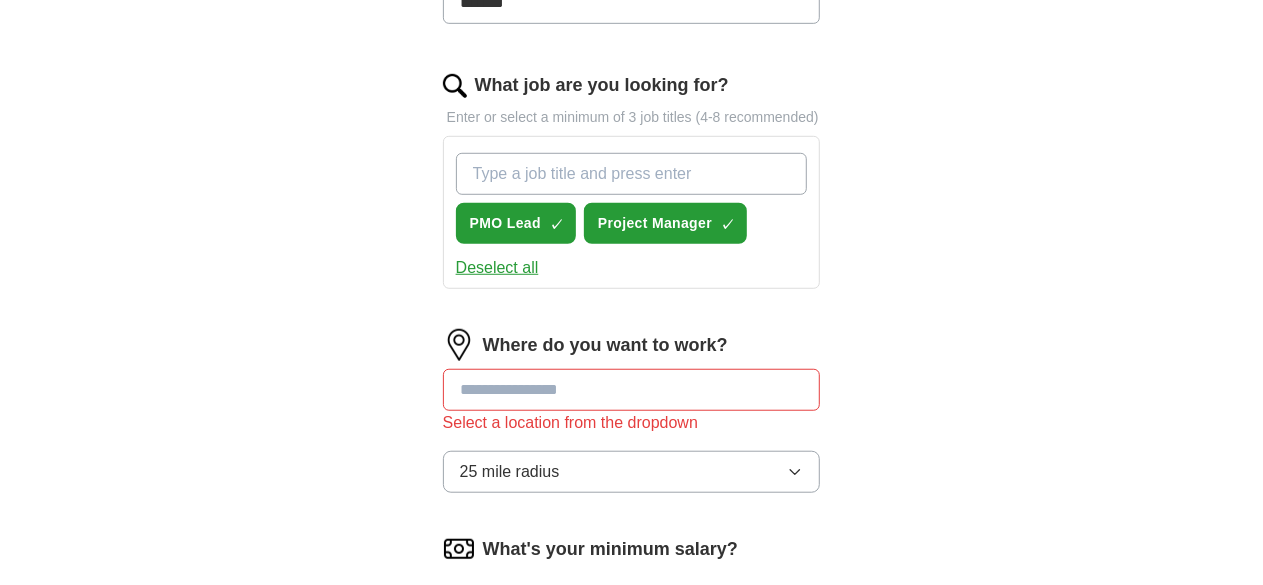 type on "IT Project Manager" 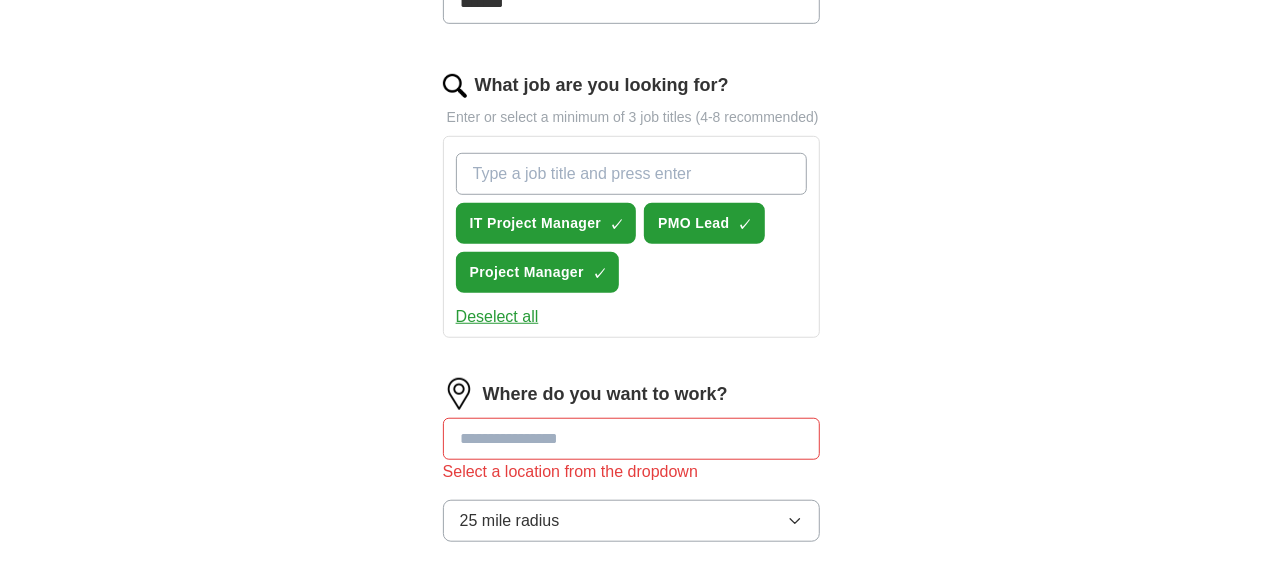 click on "What job are you looking for?" at bounding box center [632, 174] 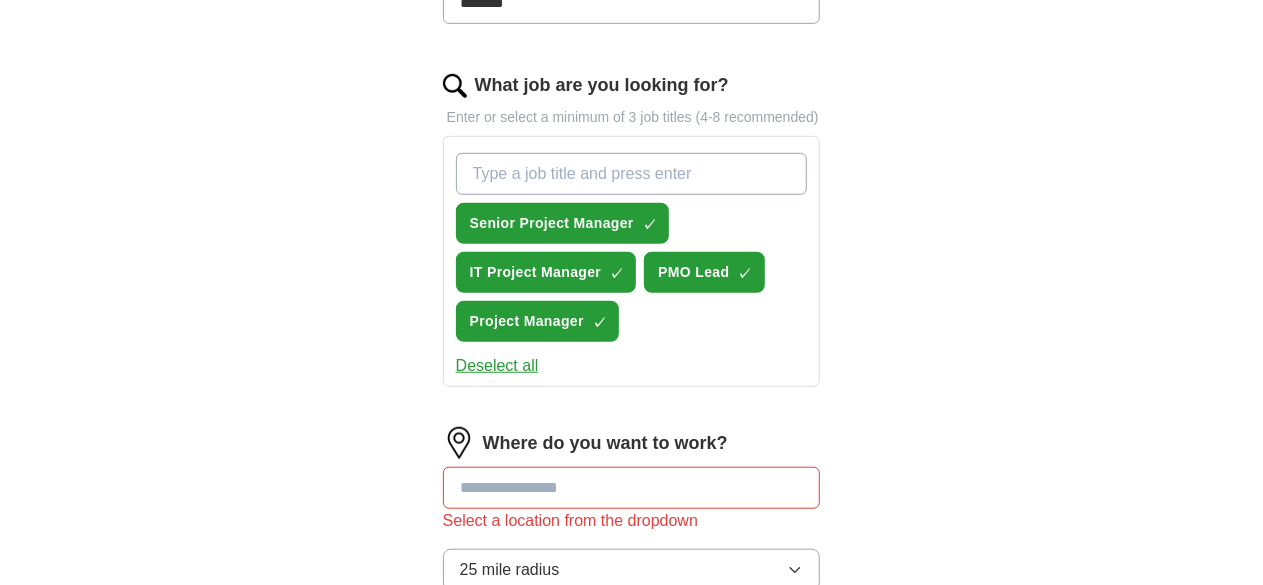 click on "What job are you looking for?" at bounding box center (632, 174) 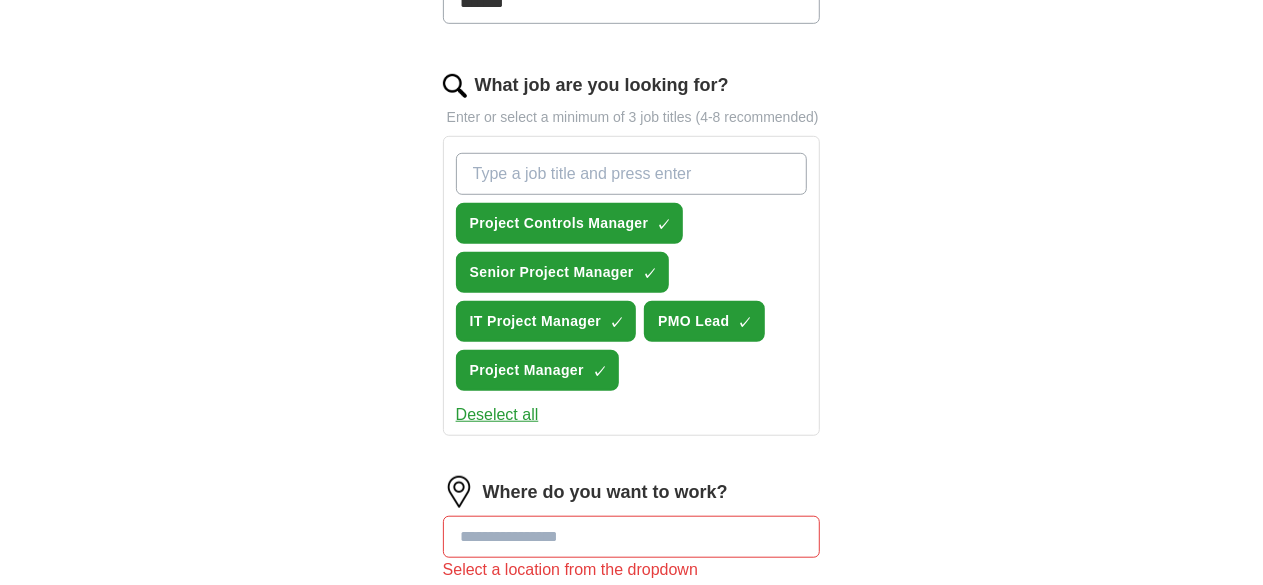 click on "What job are you looking for?" at bounding box center (632, 174) 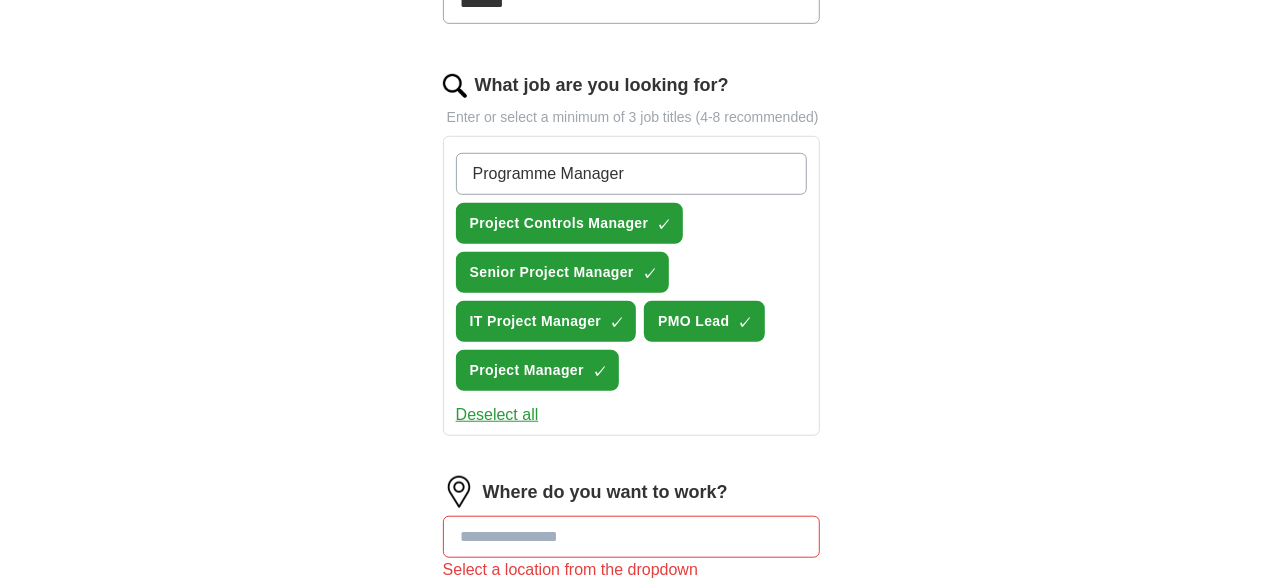 type 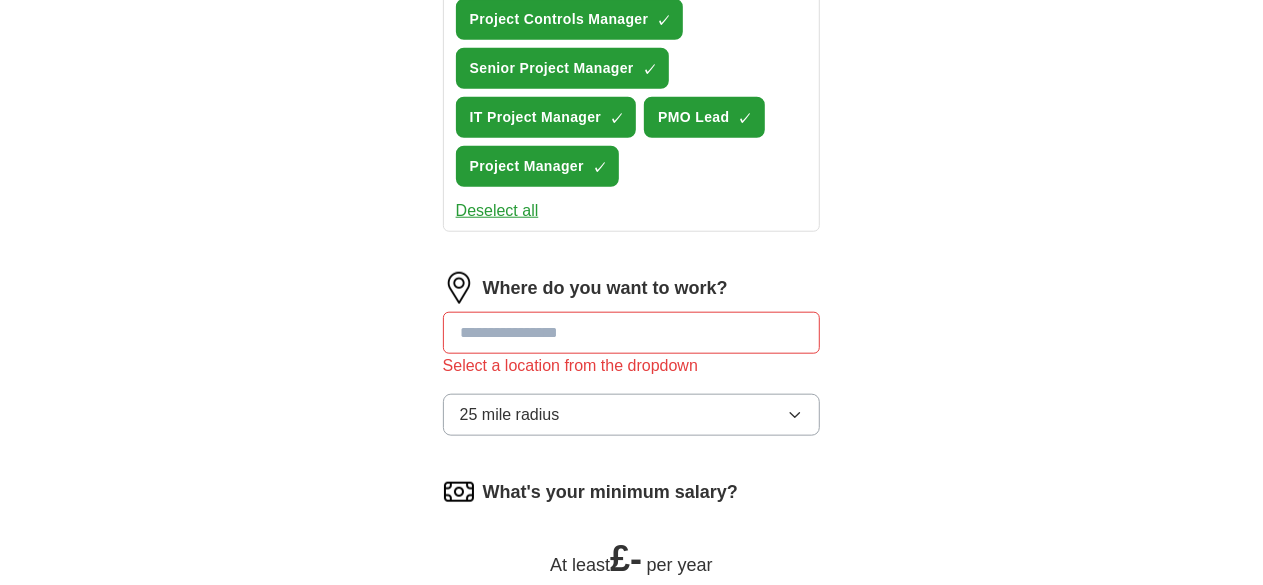 scroll, scrollTop: 880, scrollLeft: 0, axis: vertical 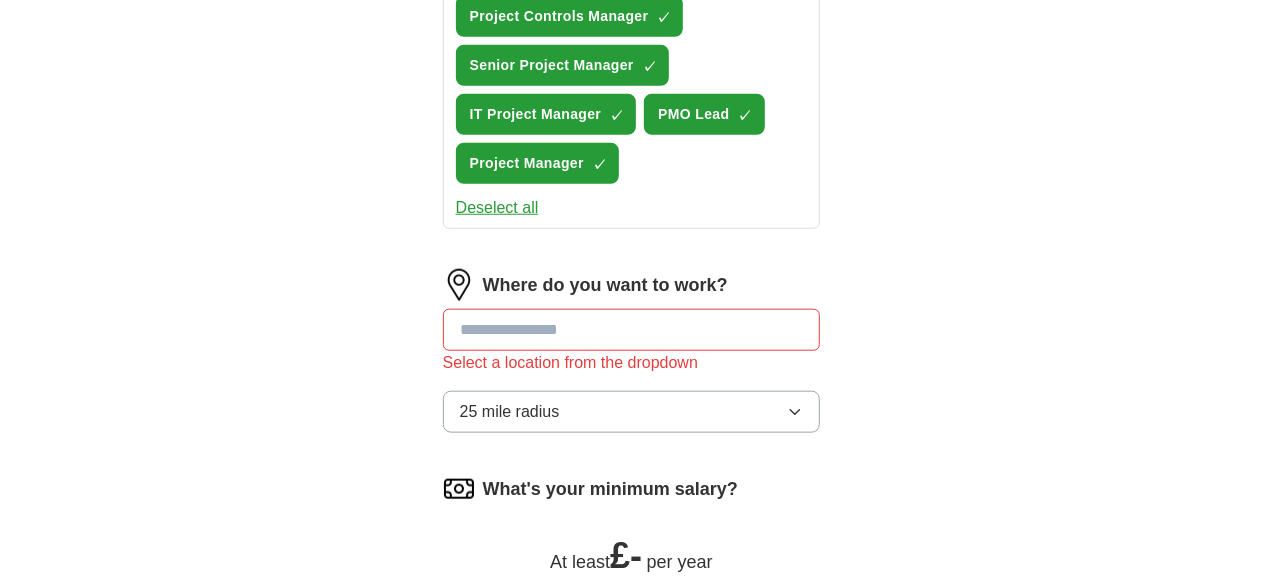 click at bounding box center (632, 330) 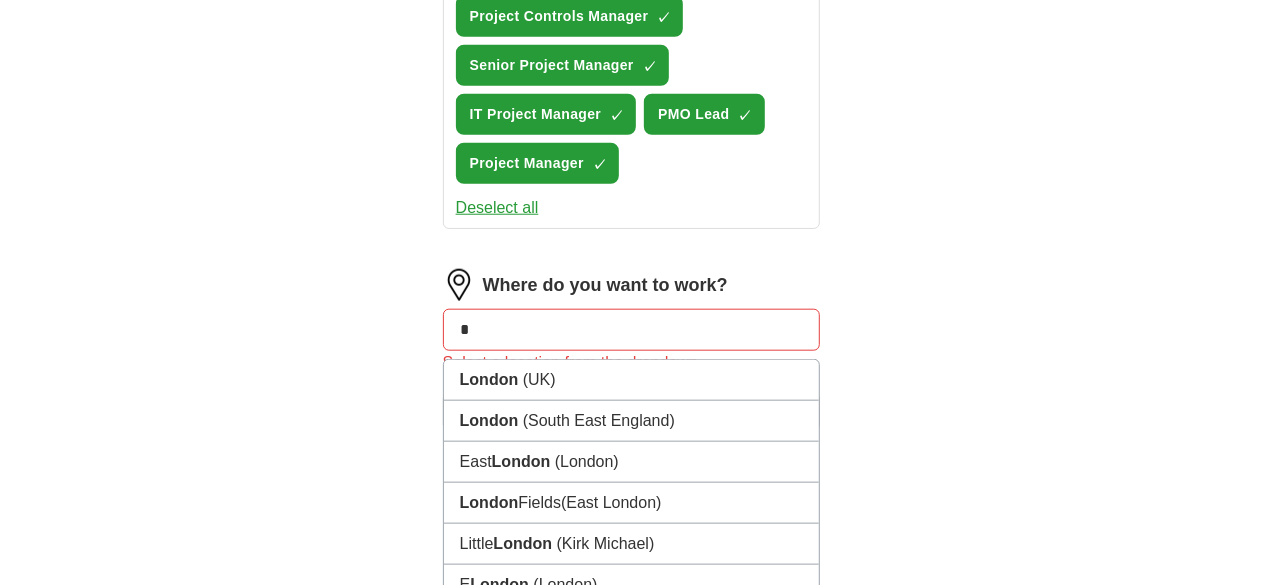 type on "*" 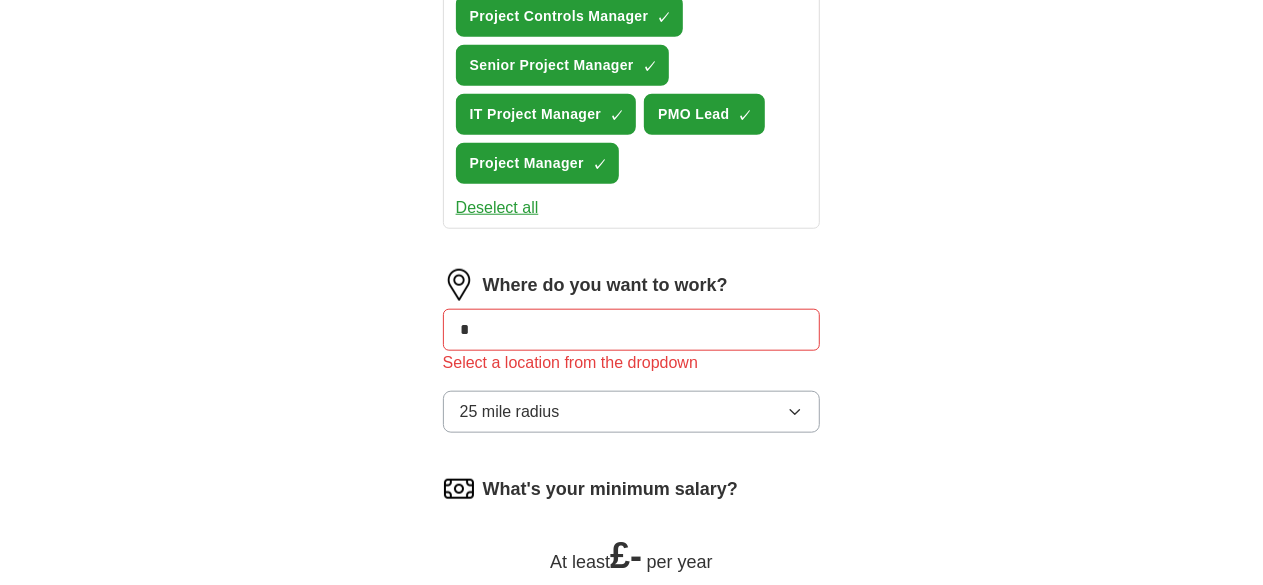type on "*" 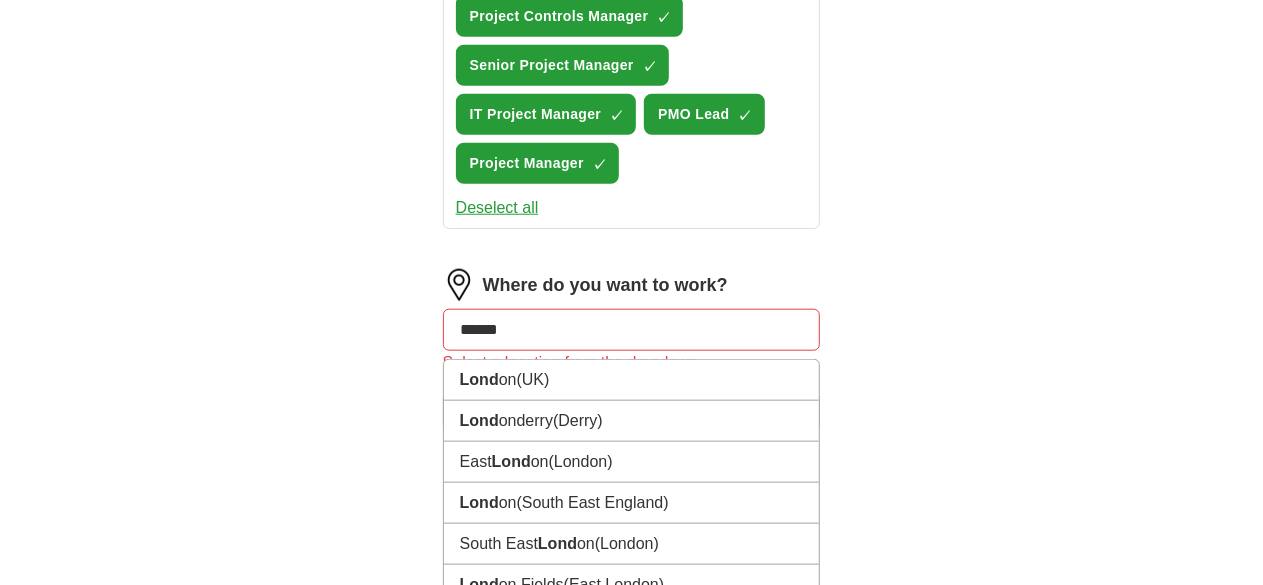 type on "******" 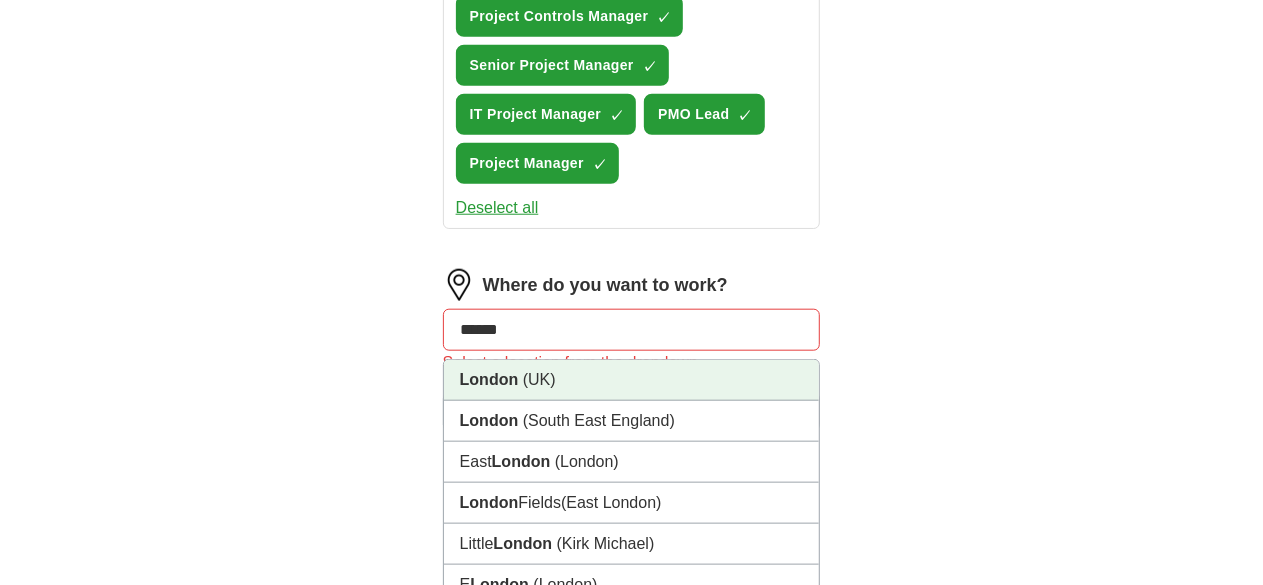 click on "[CITY] ([COUNTRY])" at bounding box center (632, 380) 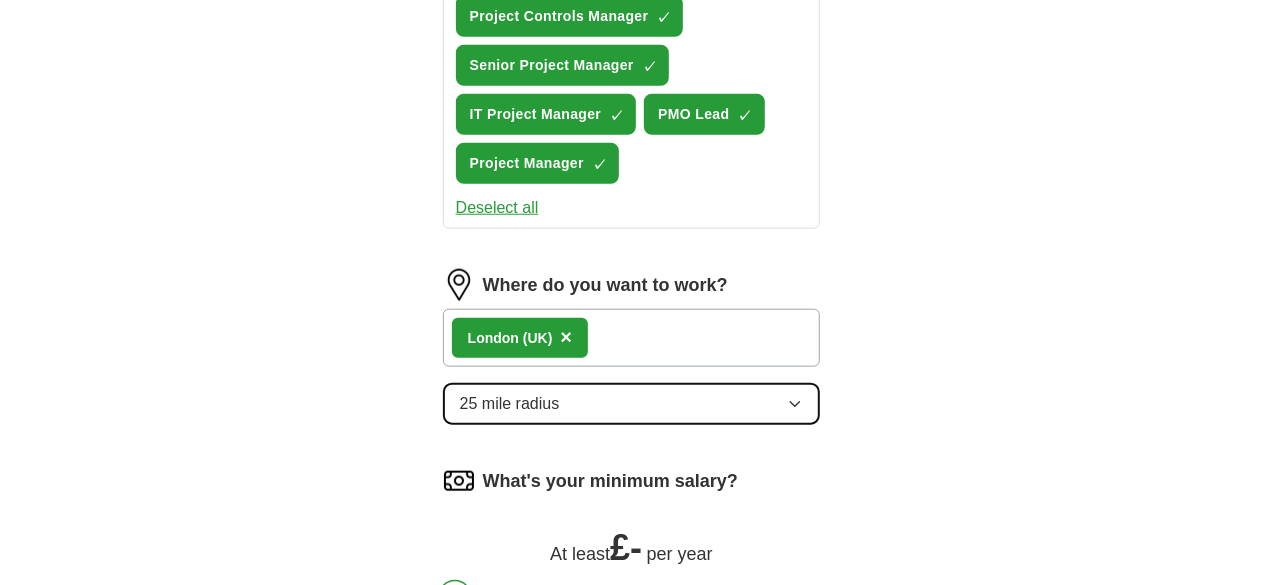 click on "25 mile radius" at bounding box center (632, 404) 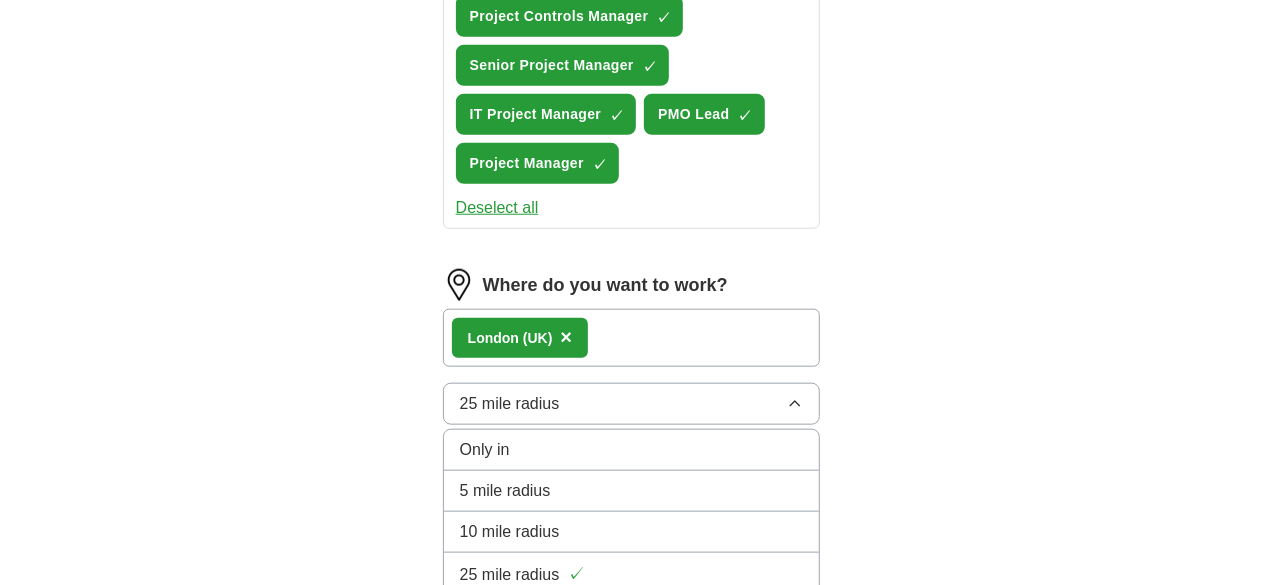 click on "100 mile radius" at bounding box center (514, 658) 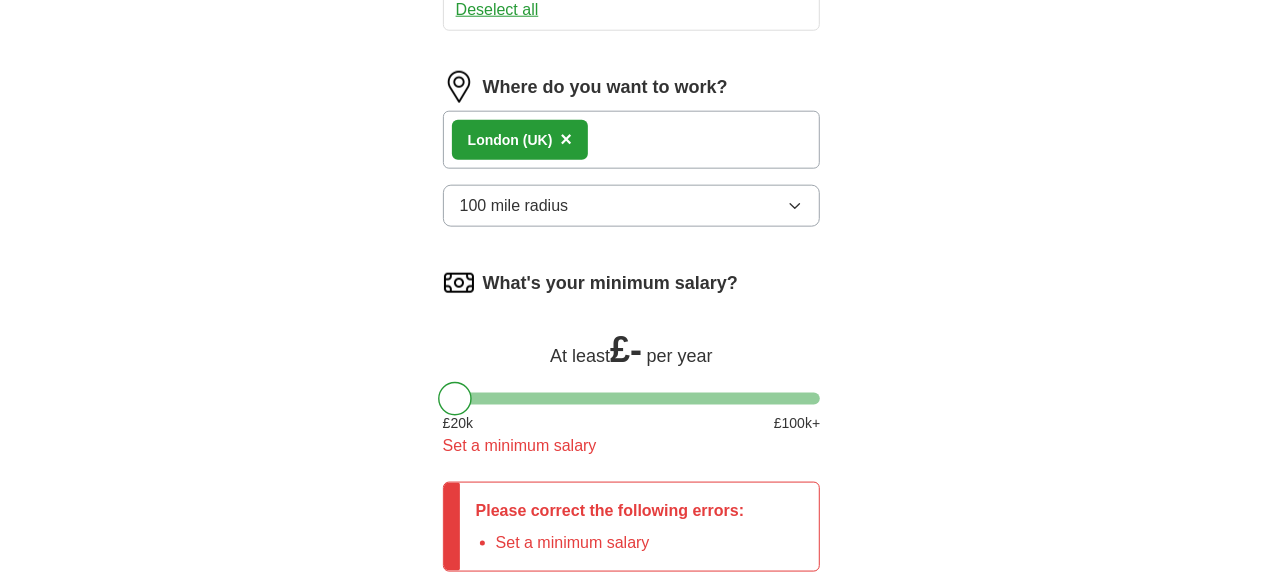 scroll, scrollTop: 1080, scrollLeft: 0, axis: vertical 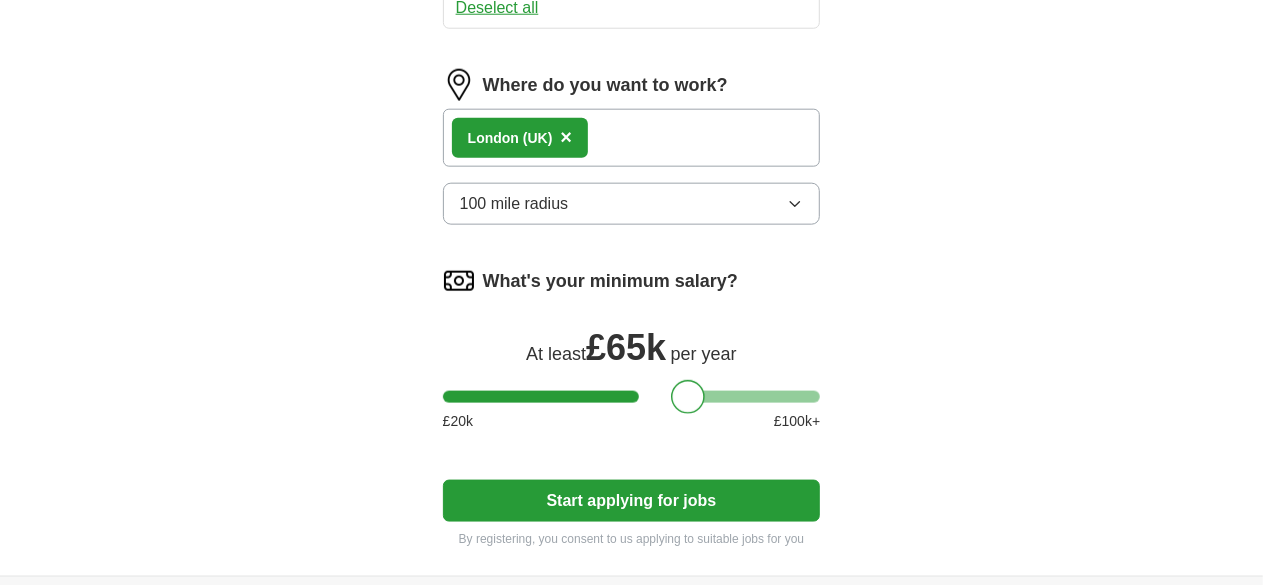drag, startPoint x: 424, startPoint y: 273, endPoint x: 656, endPoint y: 261, distance: 232.31013 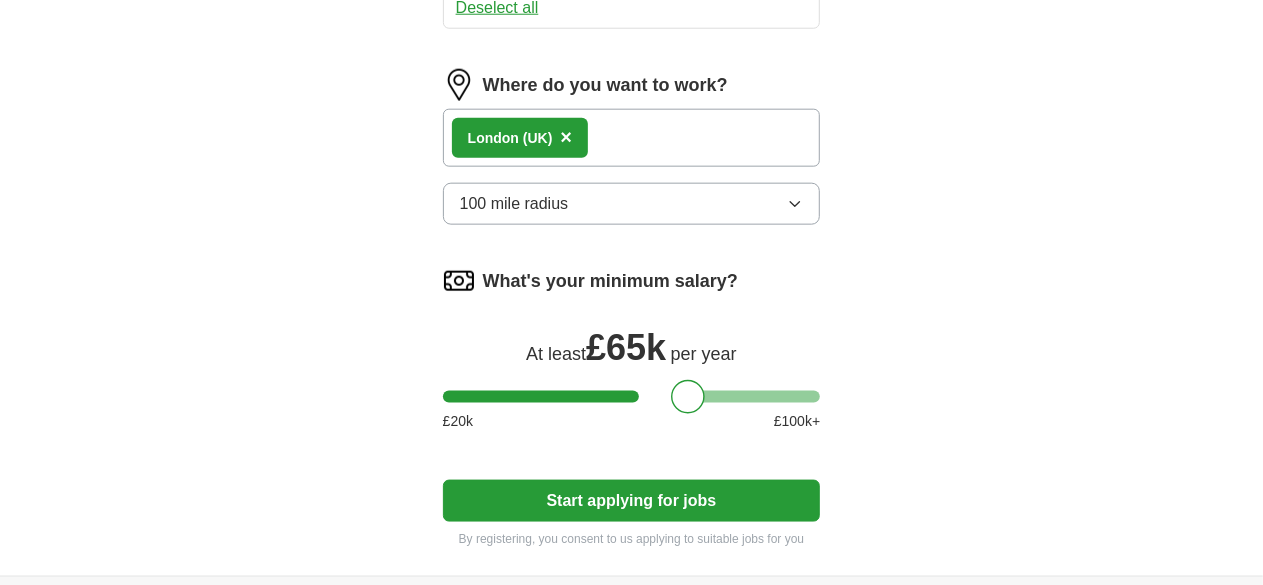 click on "£ 20 k £ 100 k+" at bounding box center (632, 421) 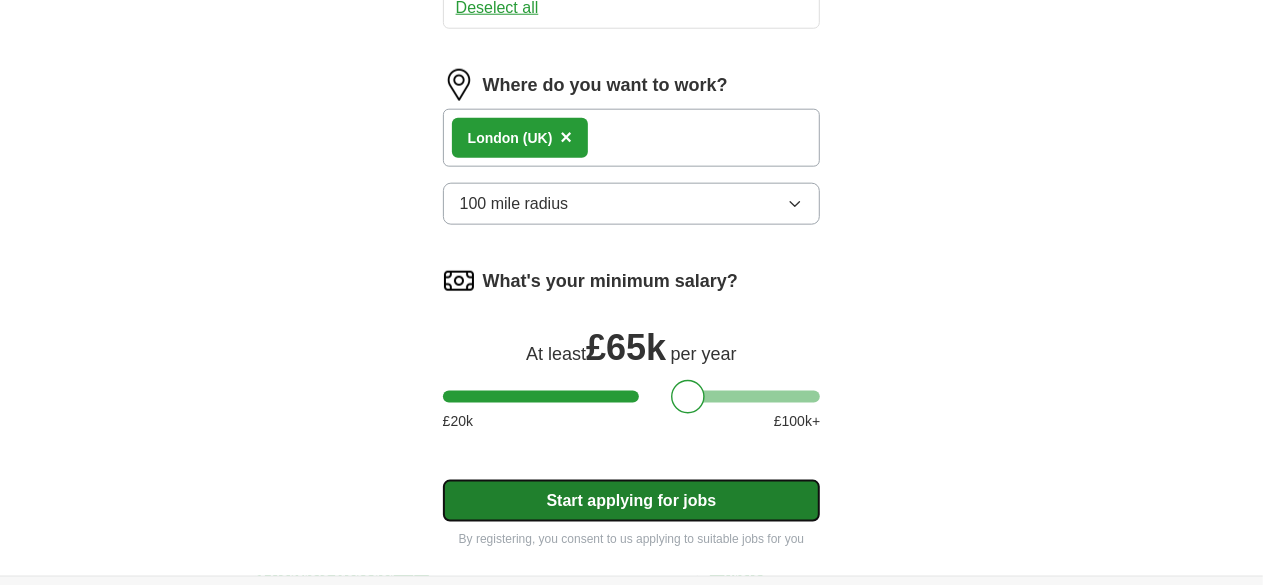 click on "Start applying for jobs" at bounding box center [632, 501] 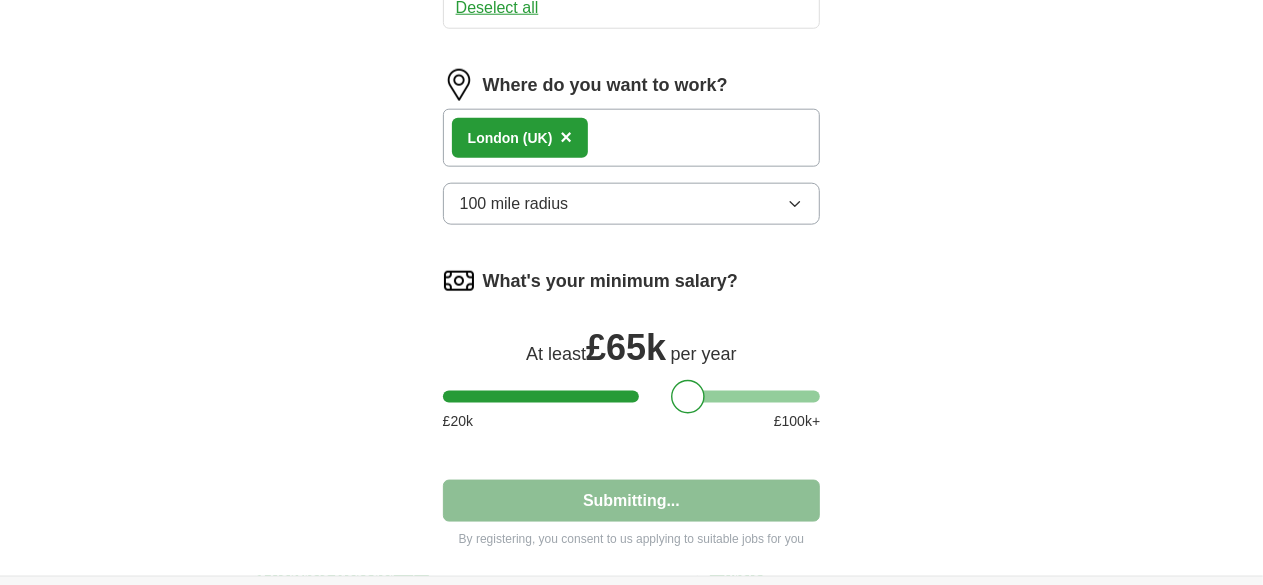 select on "**" 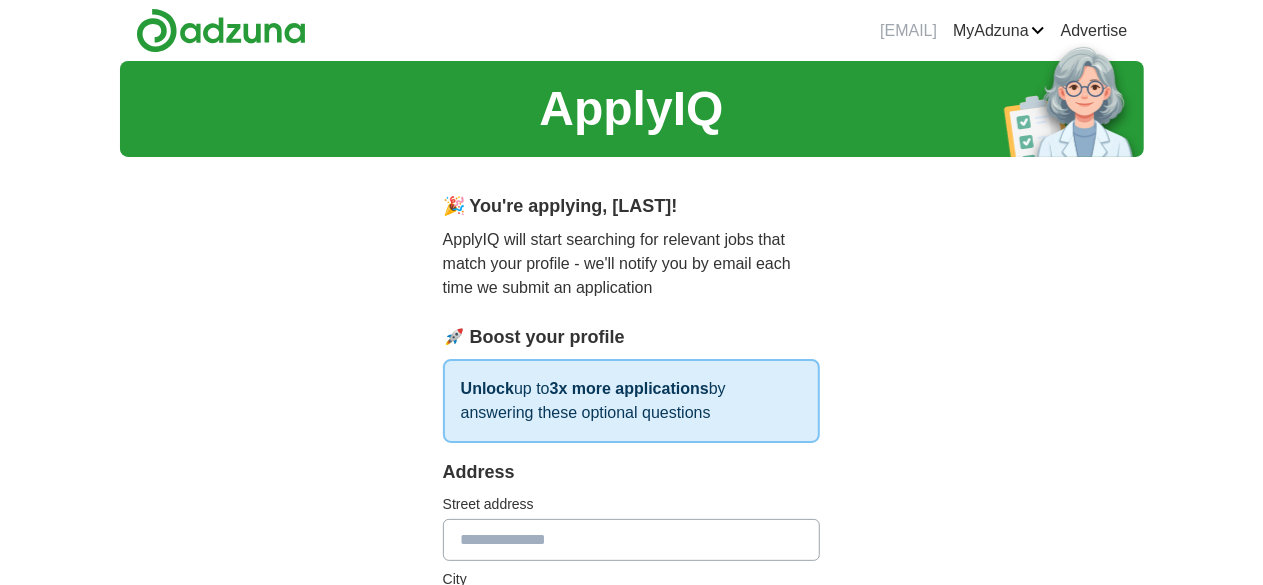 scroll, scrollTop: 0, scrollLeft: 0, axis: both 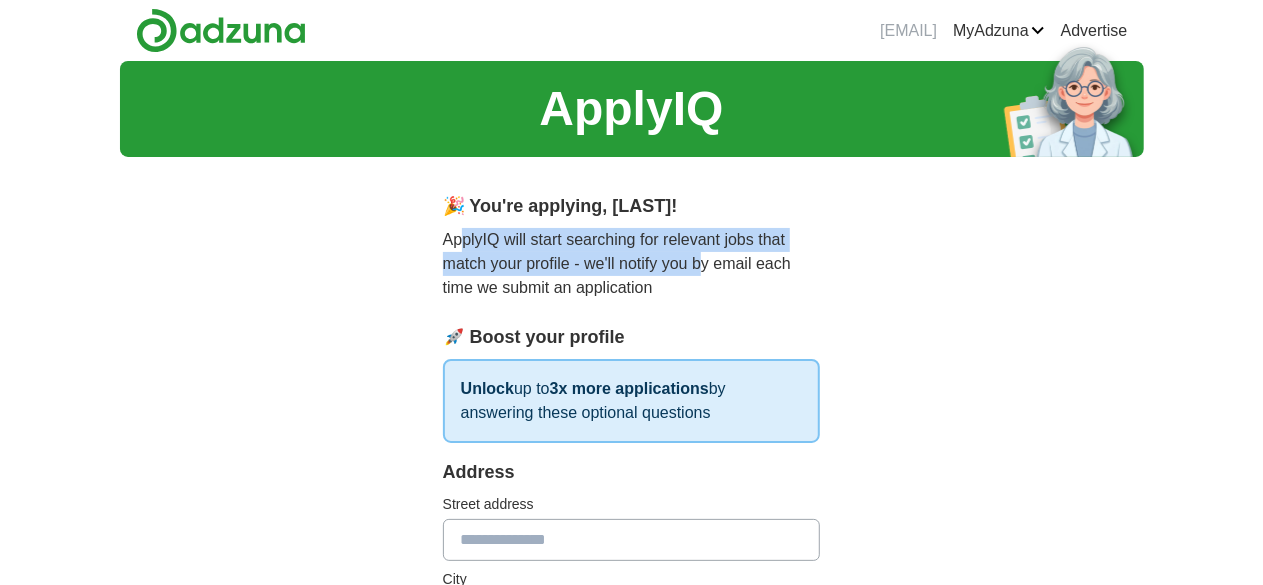 drag, startPoint x: 416, startPoint y: 243, endPoint x: 569, endPoint y: 263, distance: 154.30165 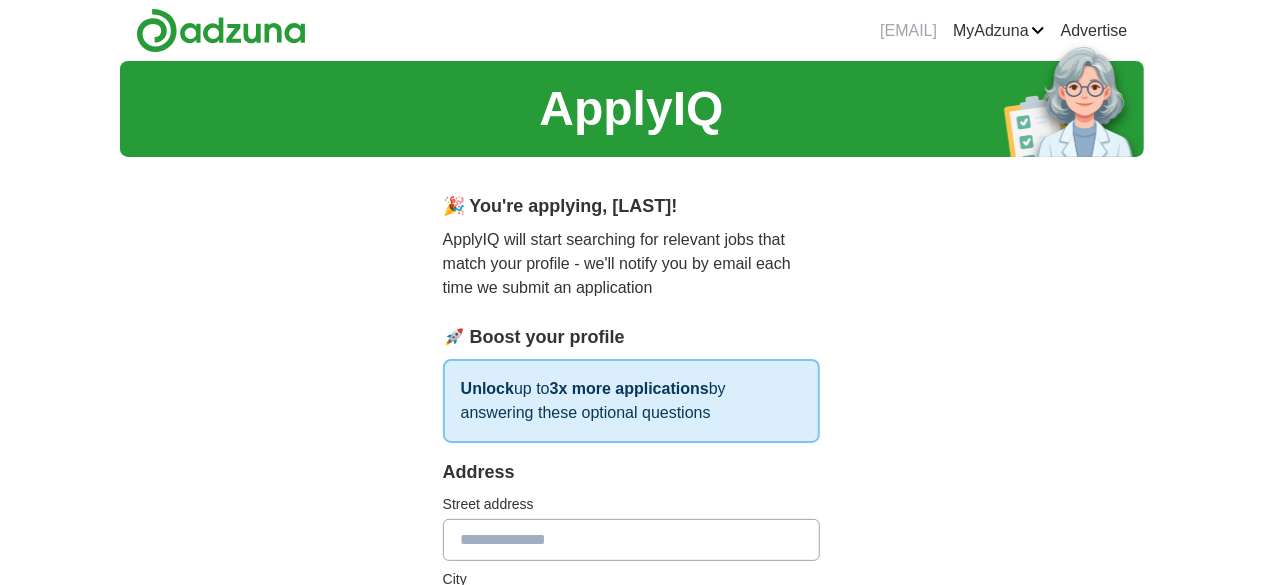 click on "ApplyIQ will start searching for relevant jobs that match your profile - we'll notify you by email each time we submit an application" at bounding box center (632, 264) 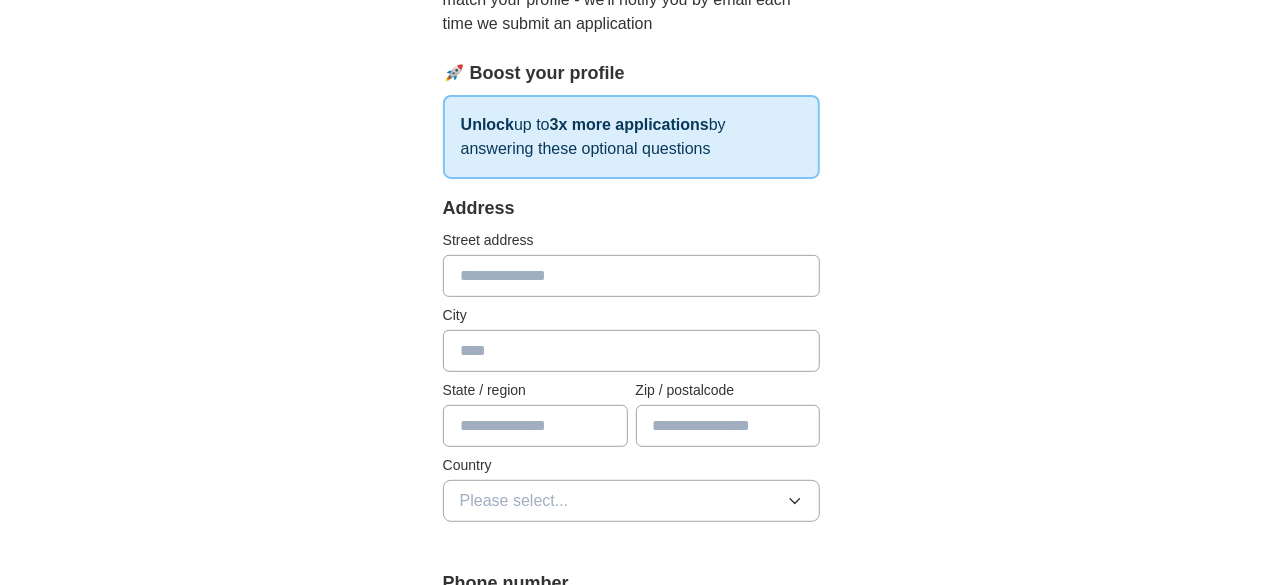 scroll, scrollTop: 266, scrollLeft: 0, axis: vertical 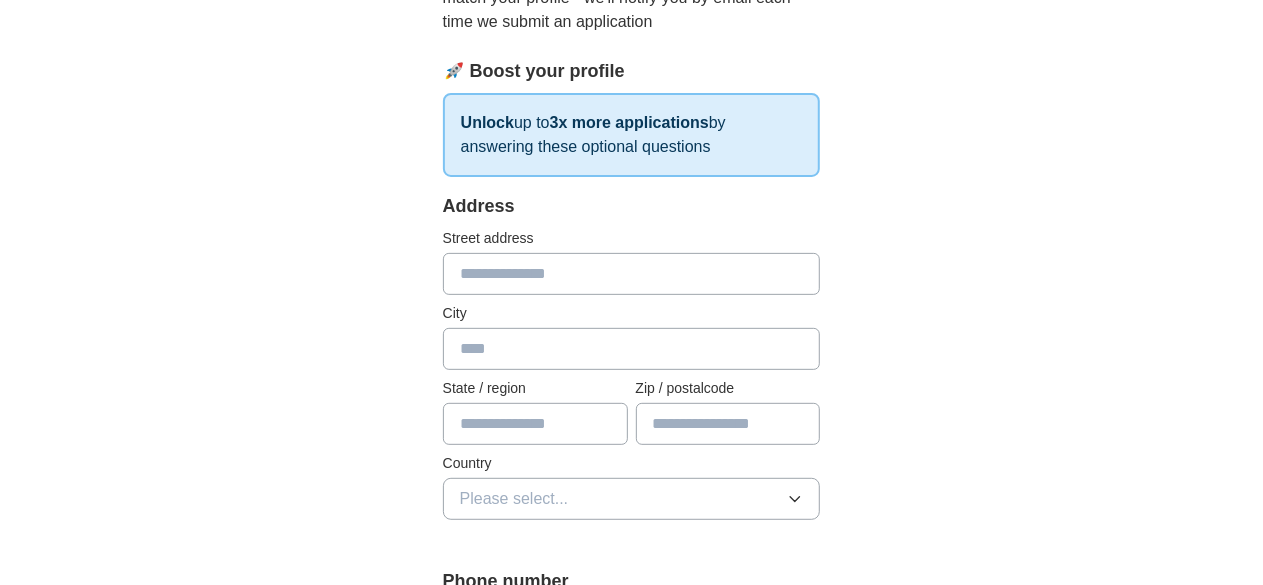 click at bounding box center (632, 274) 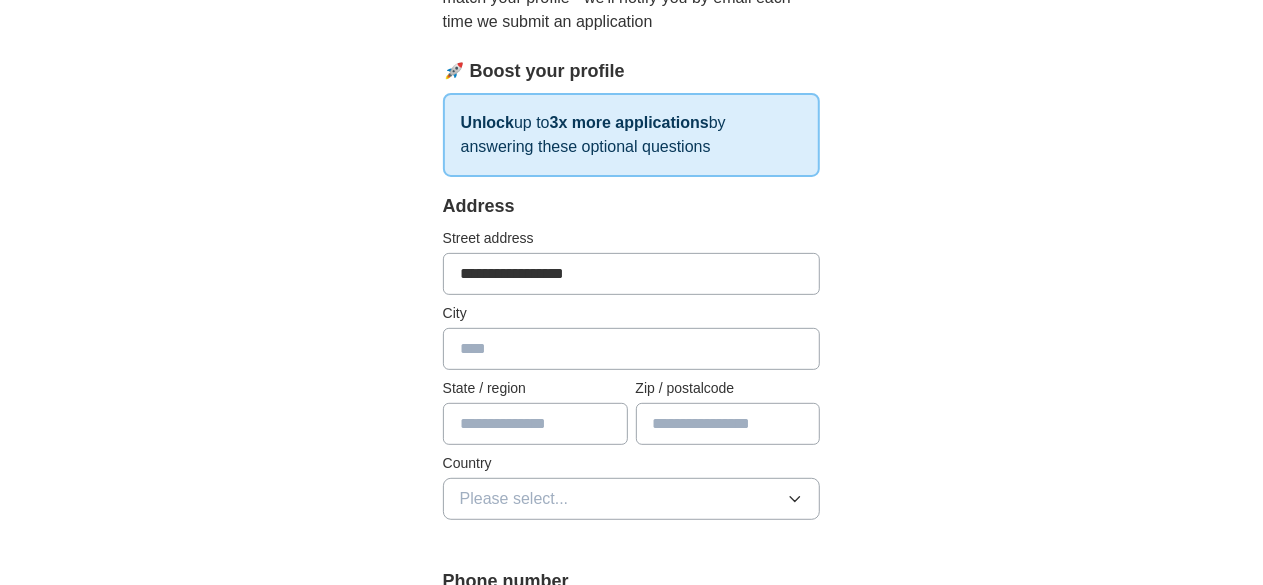 type on "**********" 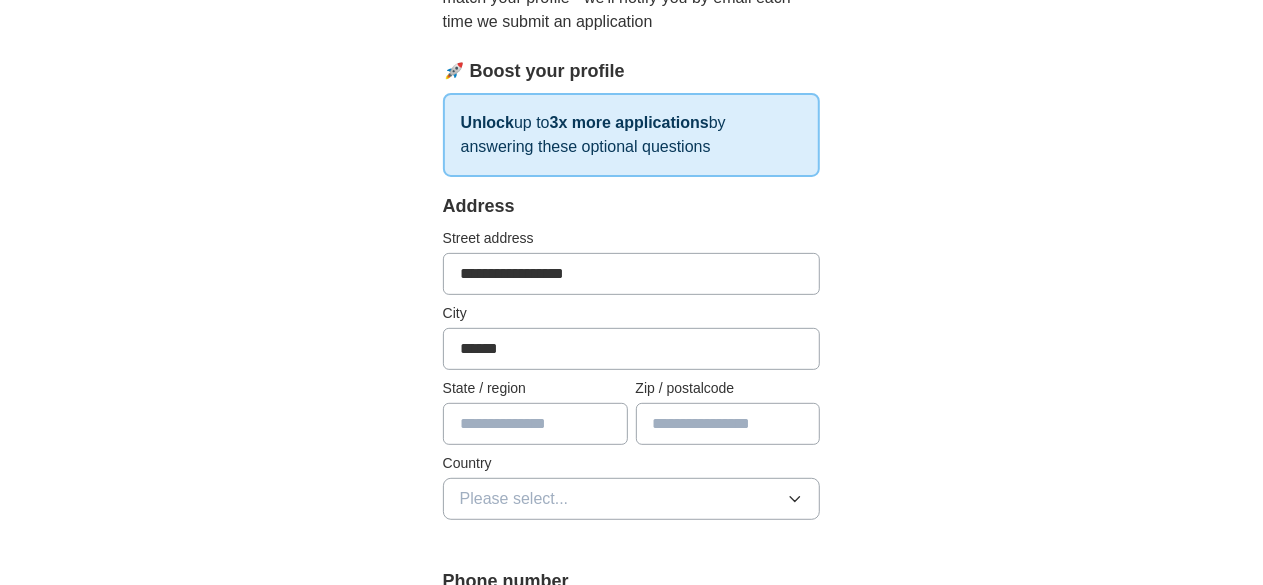 type on "******" 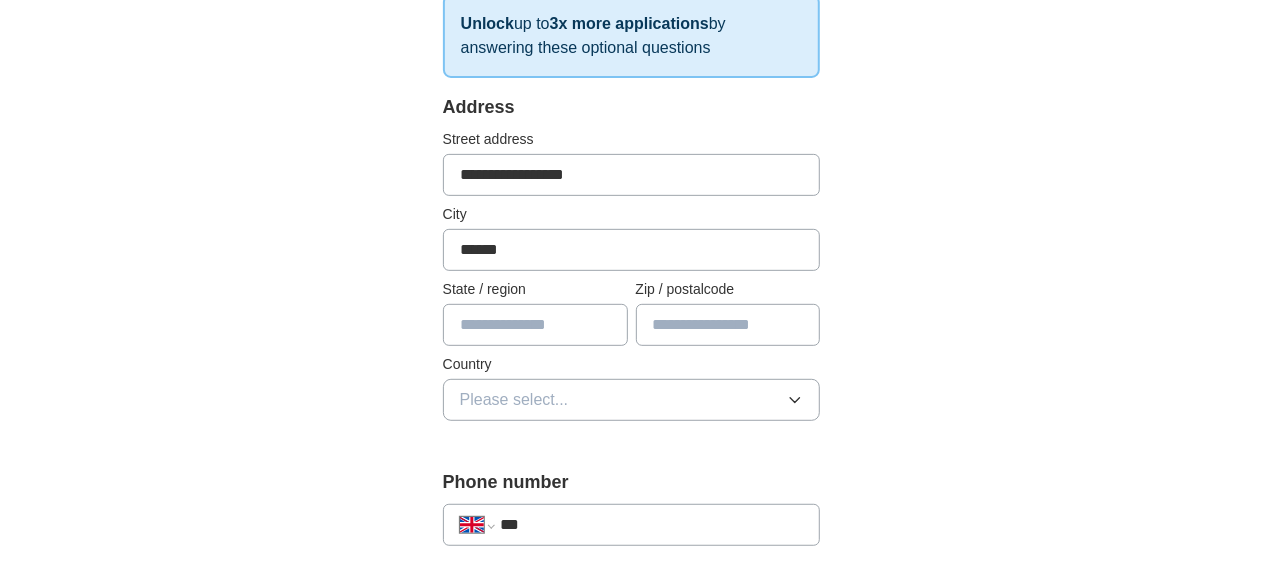 scroll, scrollTop: 373, scrollLeft: 0, axis: vertical 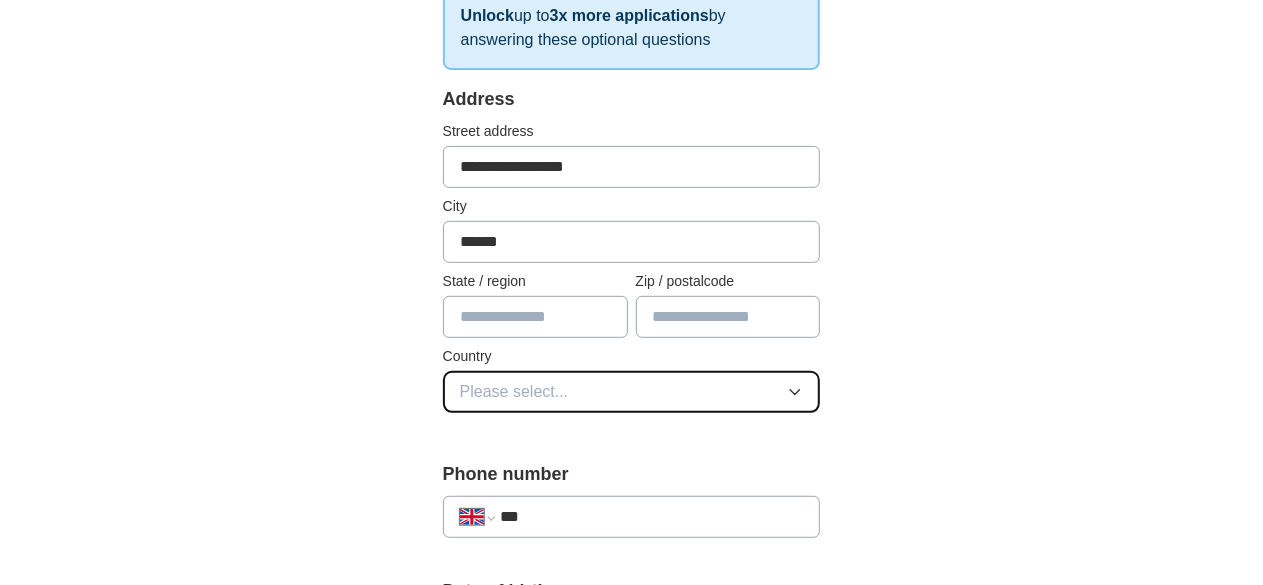 click on "Please select..." at bounding box center [514, 392] 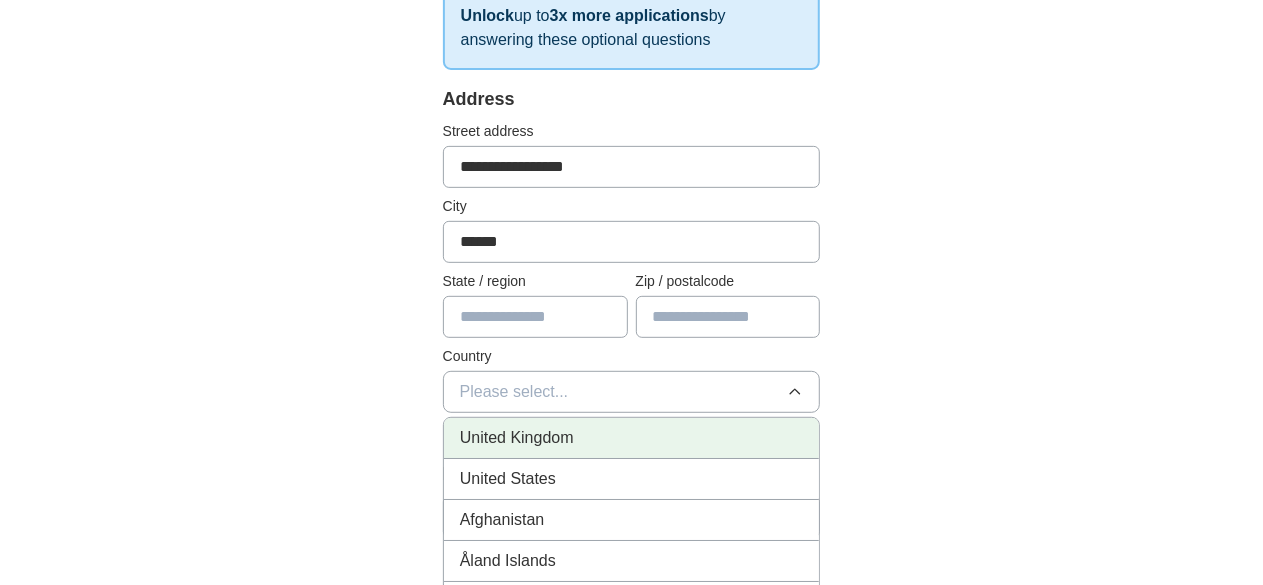 click on "United Kingdom" at bounding box center (517, 438) 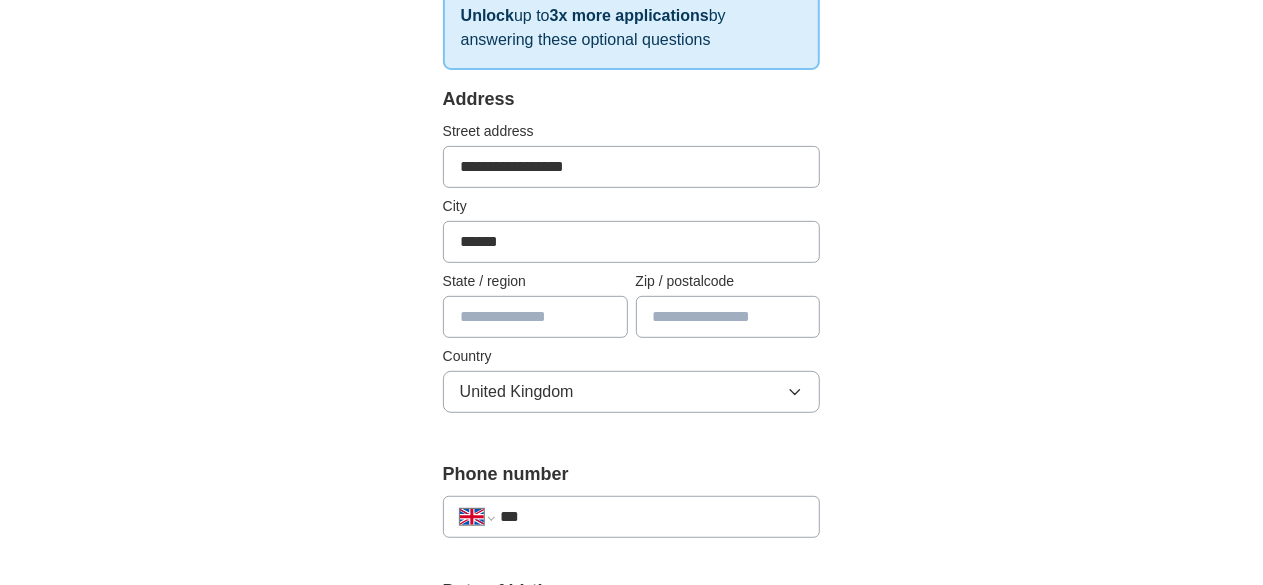 click at bounding box center (535, 317) 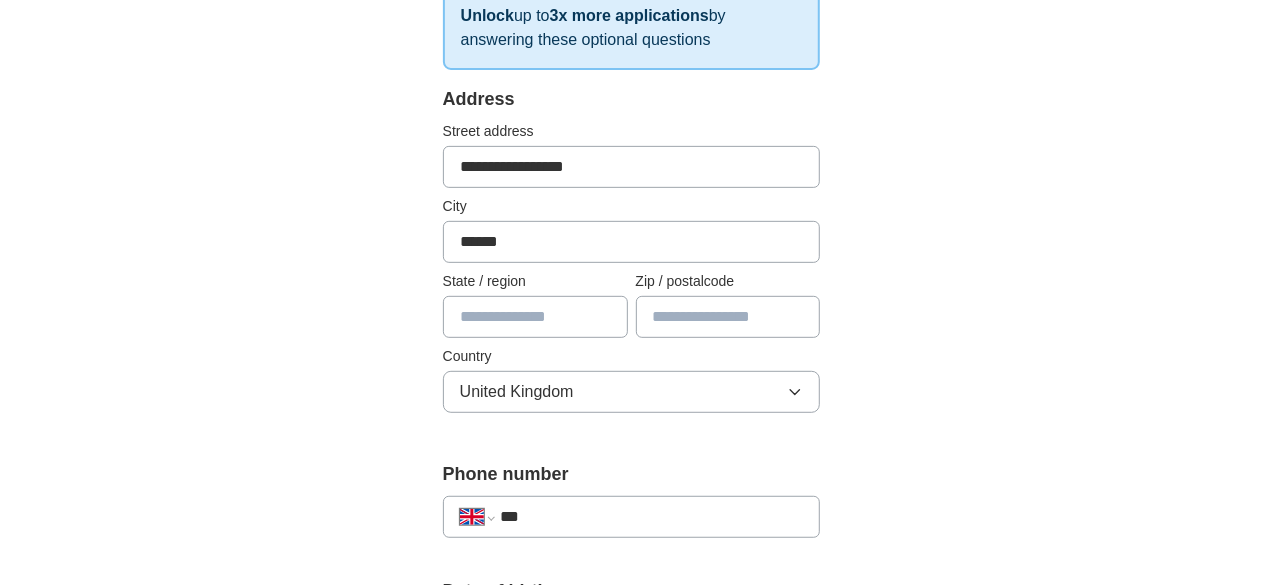 type on "*" 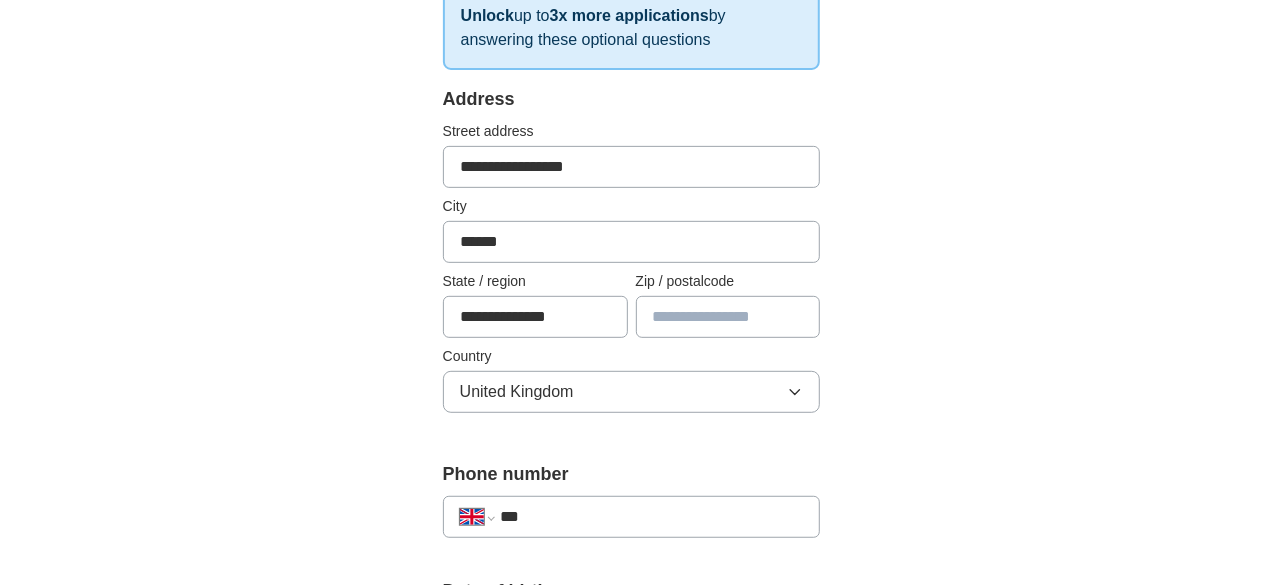 type on "**********" 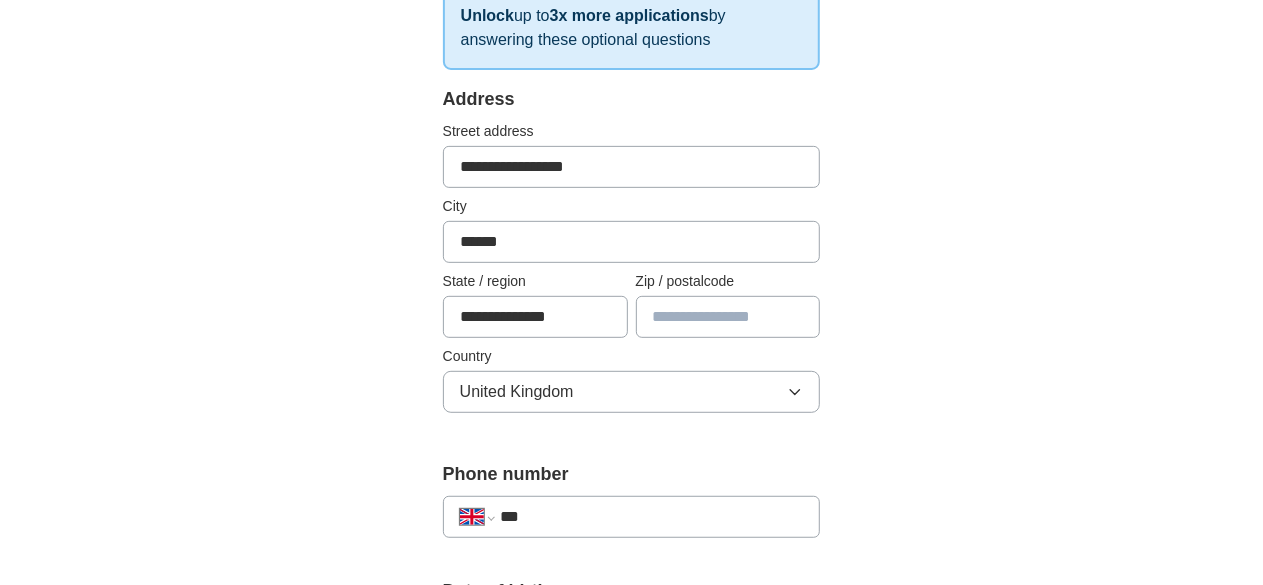 click at bounding box center [728, 317] 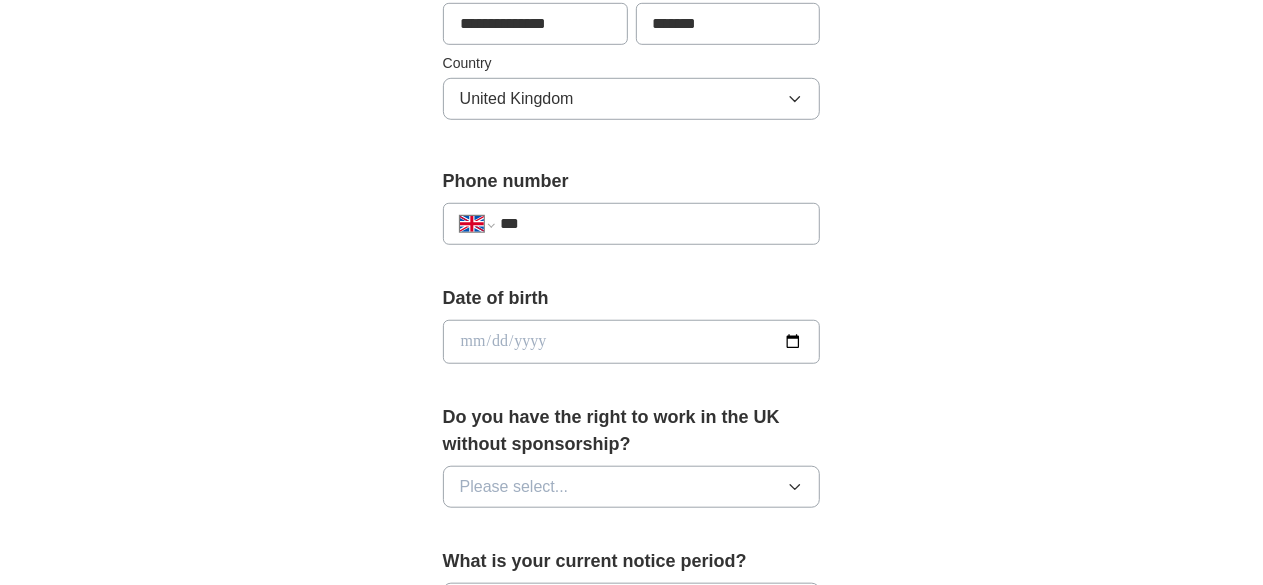 scroll, scrollTop: 667, scrollLeft: 0, axis: vertical 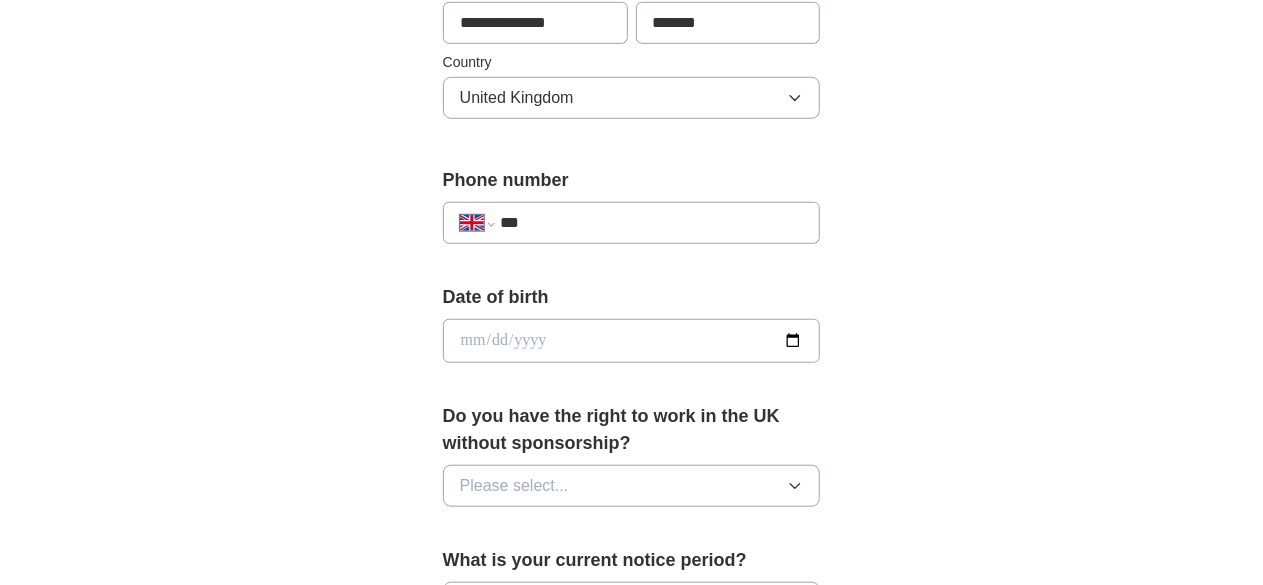 type on "*******" 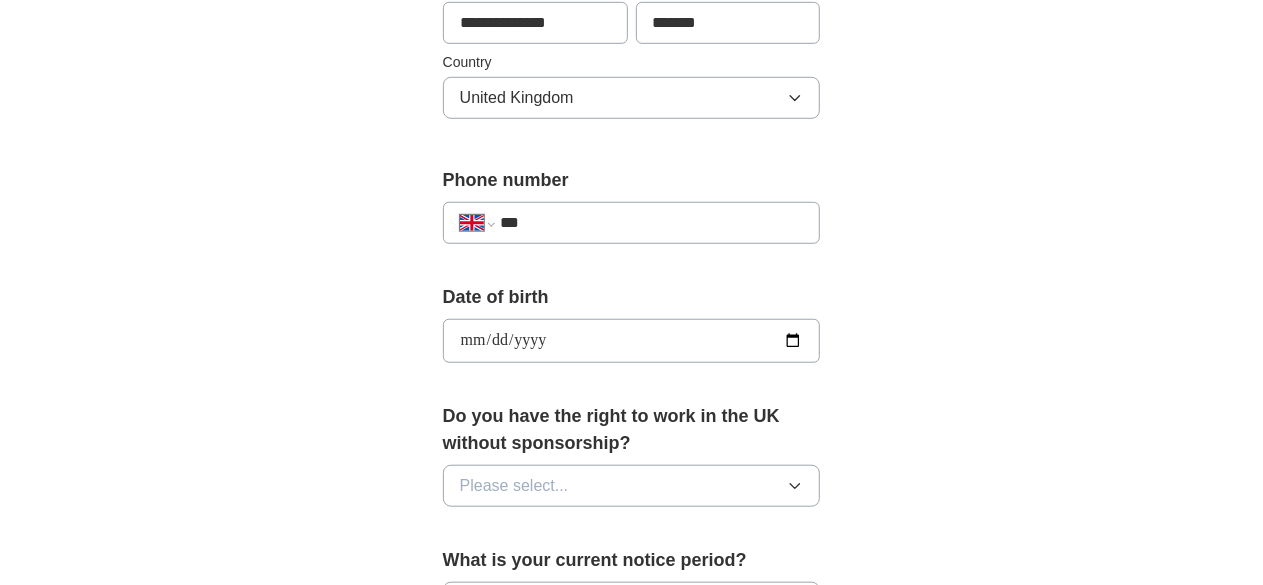 type on "**********" 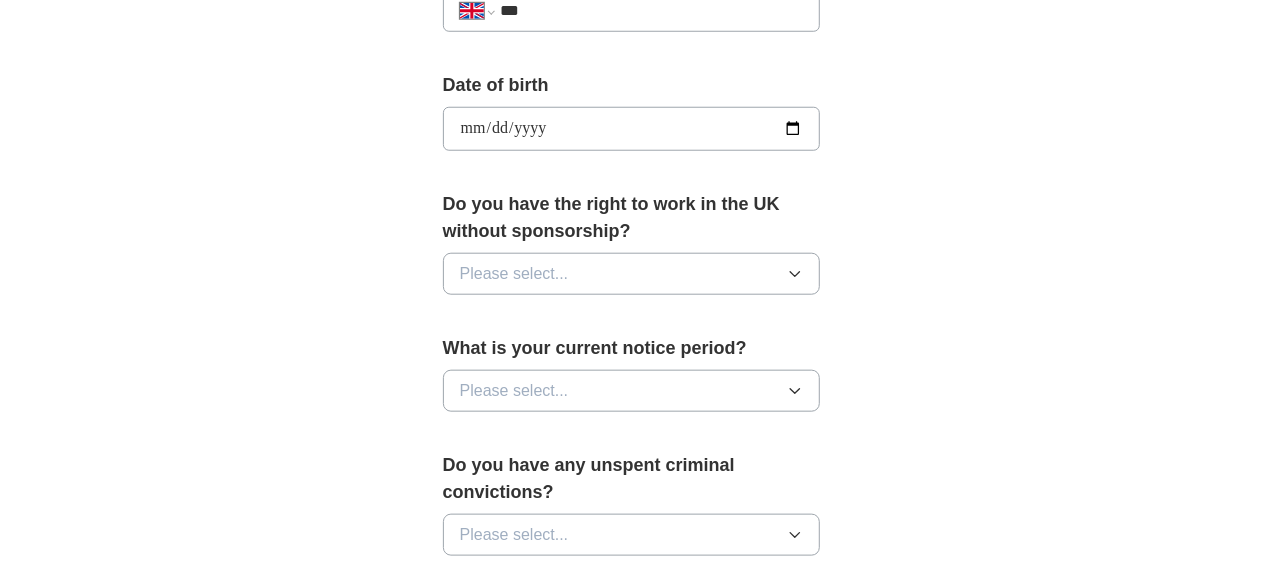 scroll, scrollTop: 881, scrollLeft: 0, axis: vertical 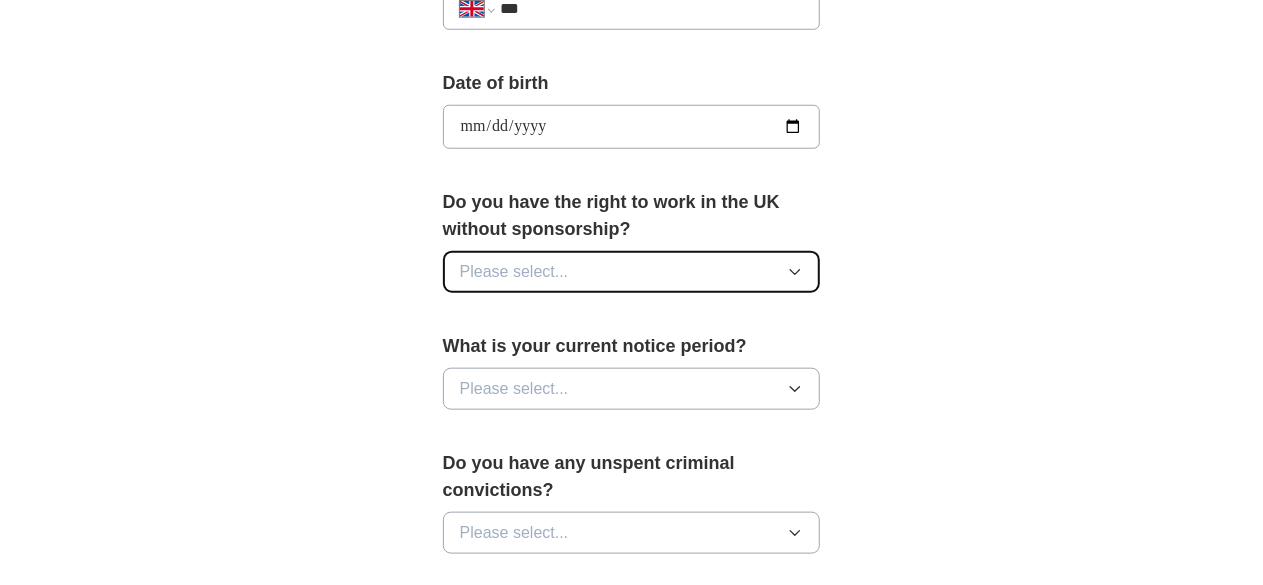 click on "Please select..." at bounding box center [632, 272] 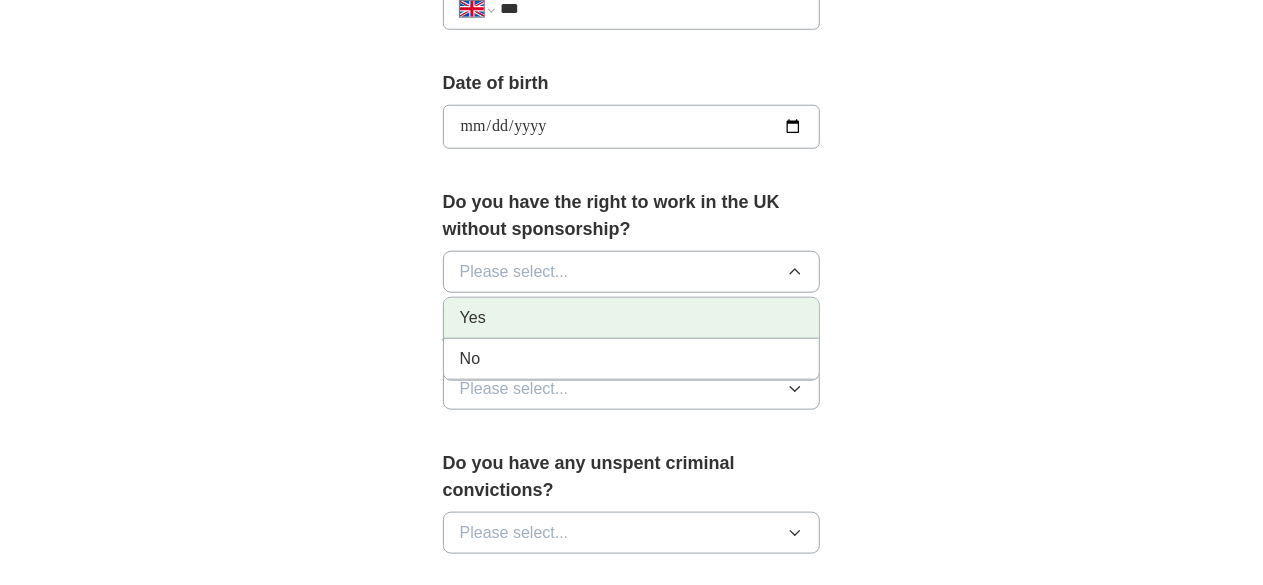 click on "Yes" at bounding box center [632, 318] 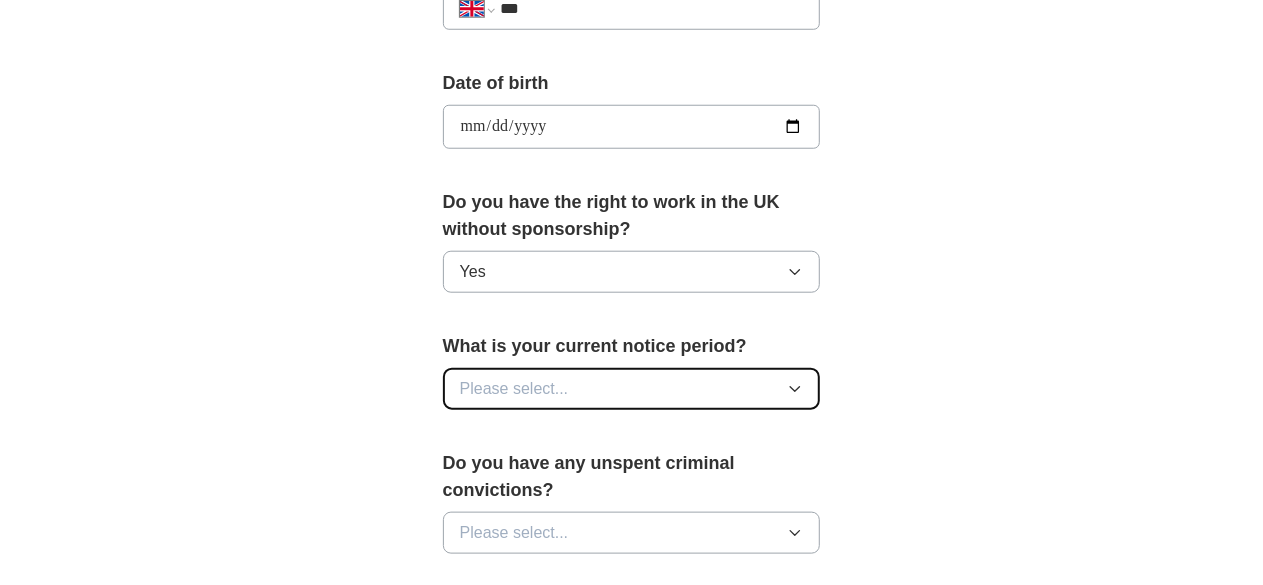 click on "Please select..." at bounding box center [632, 389] 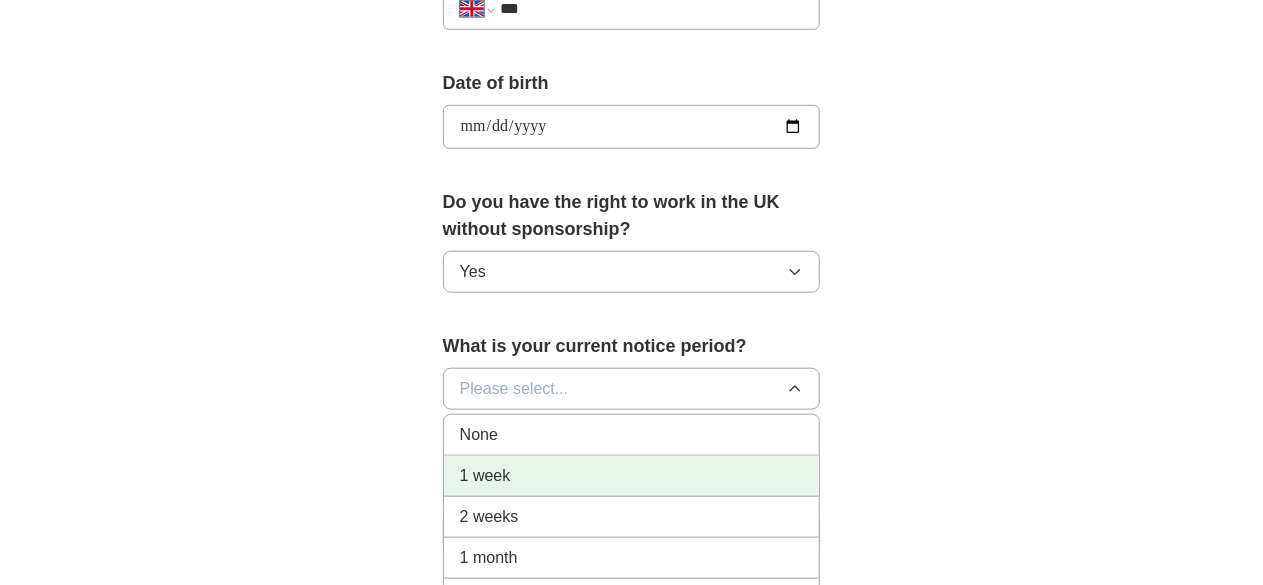 click on "1 week" at bounding box center [632, 476] 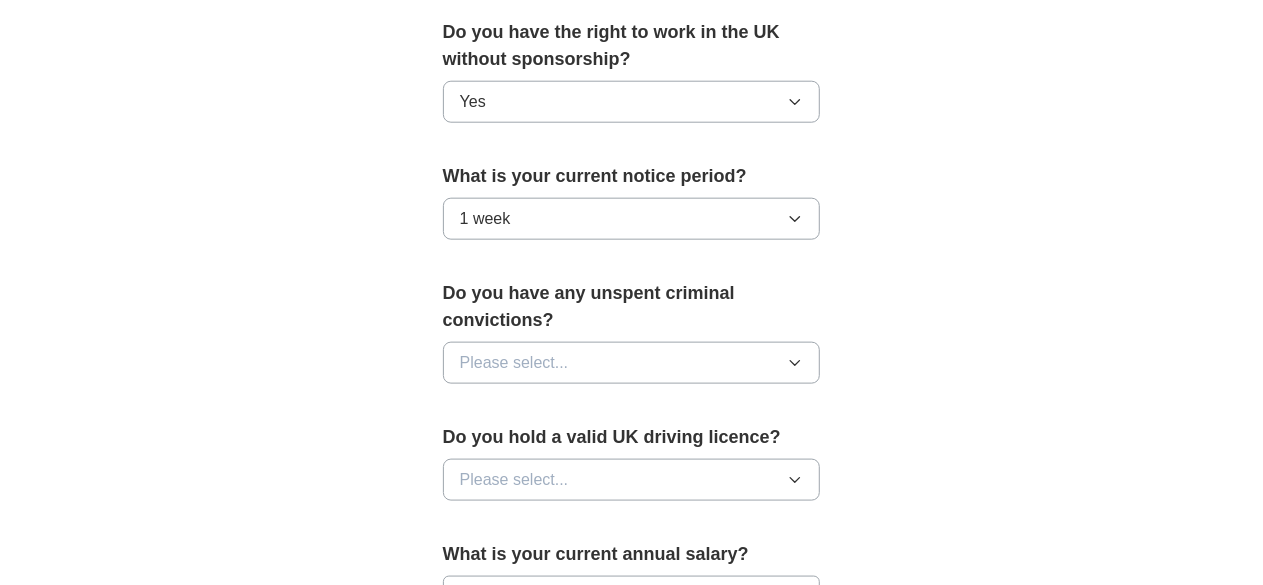 scroll, scrollTop: 1067, scrollLeft: 0, axis: vertical 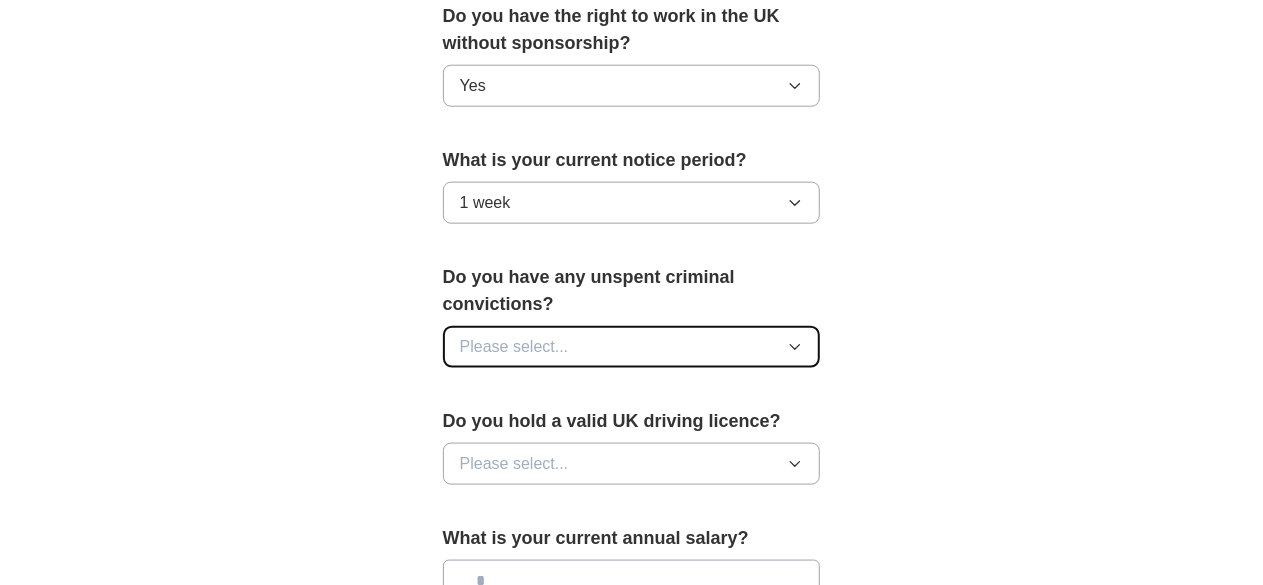 click on "Please select..." at bounding box center [514, 347] 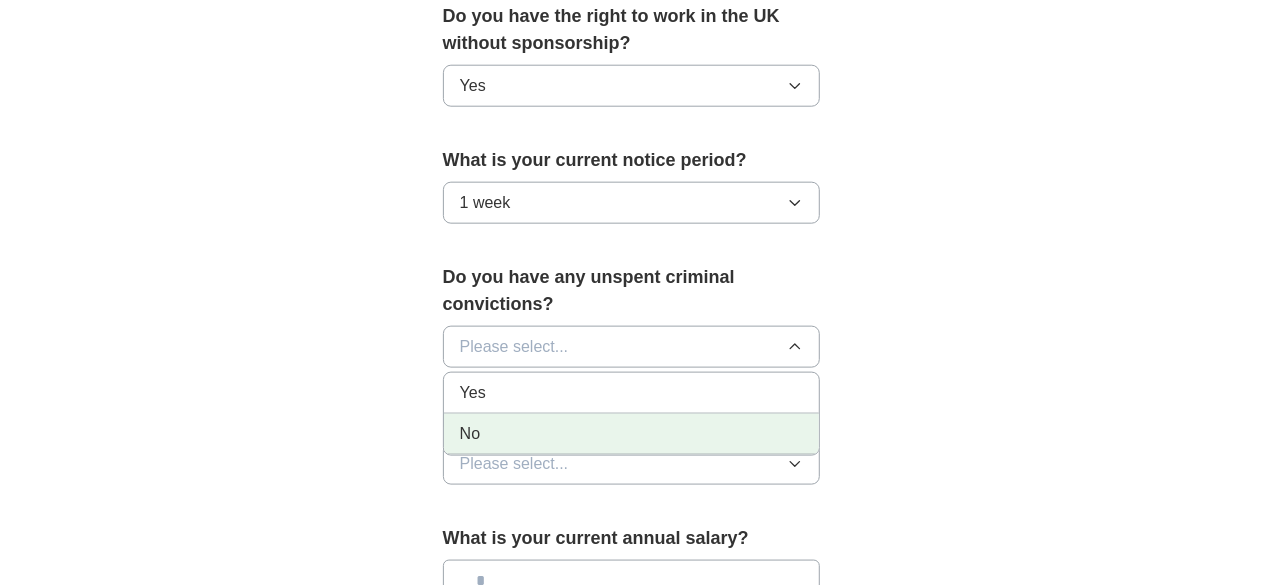 click on "No" at bounding box center [632, 434] 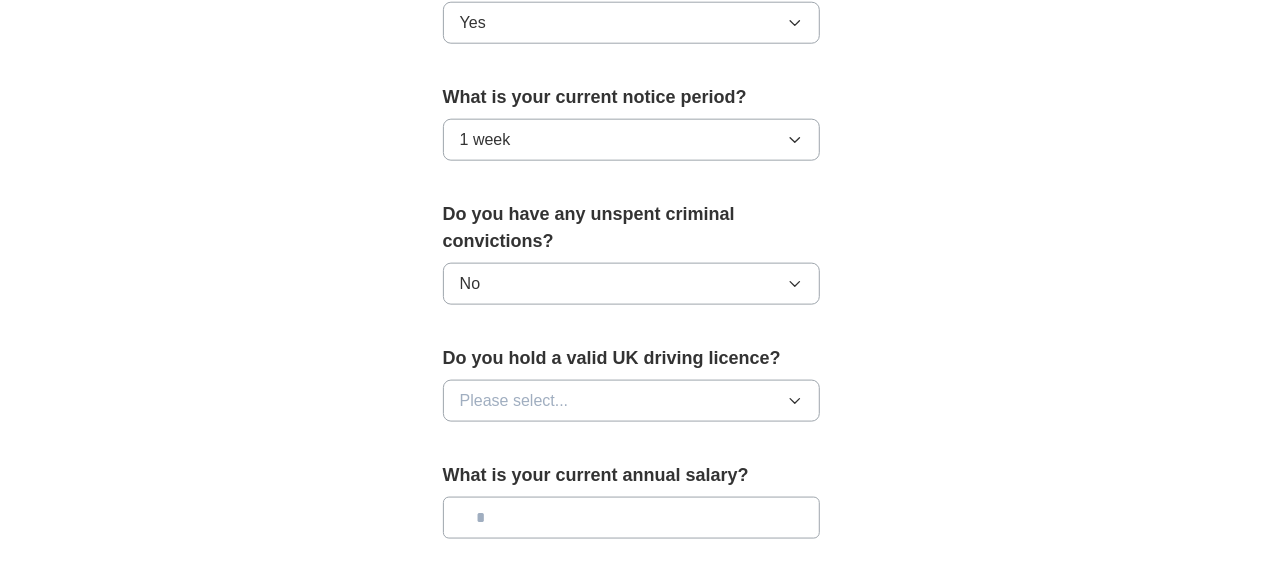 scroll, scrollTop: 1136, scrollLeft: 0, axis: vertical 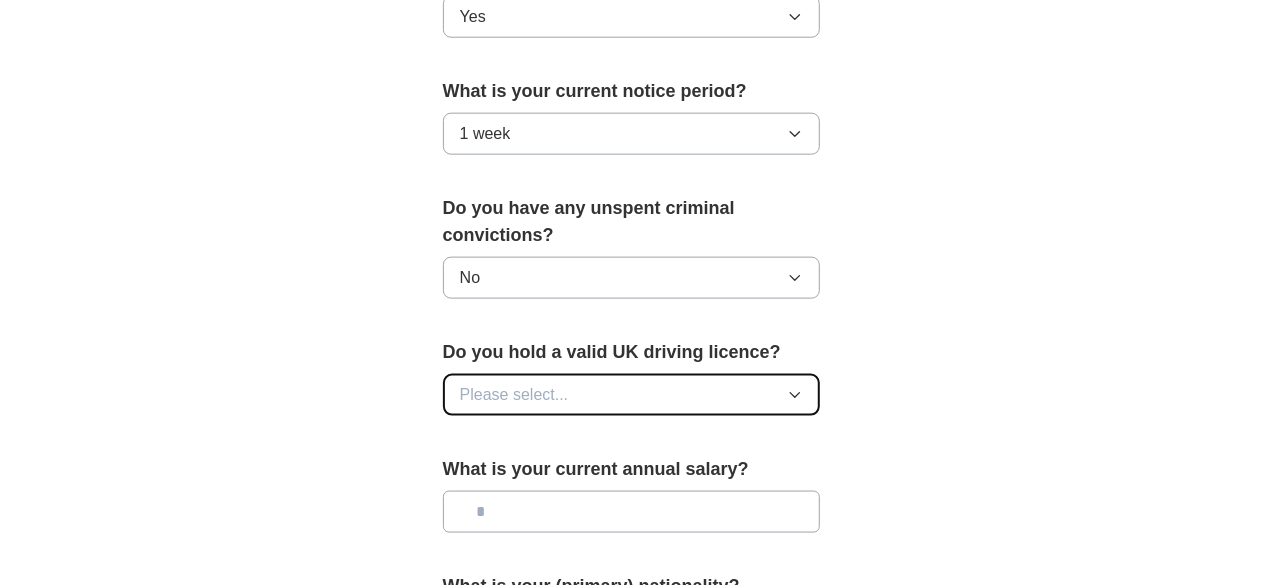 click on "Please select..." at bounding box center (514, 395) 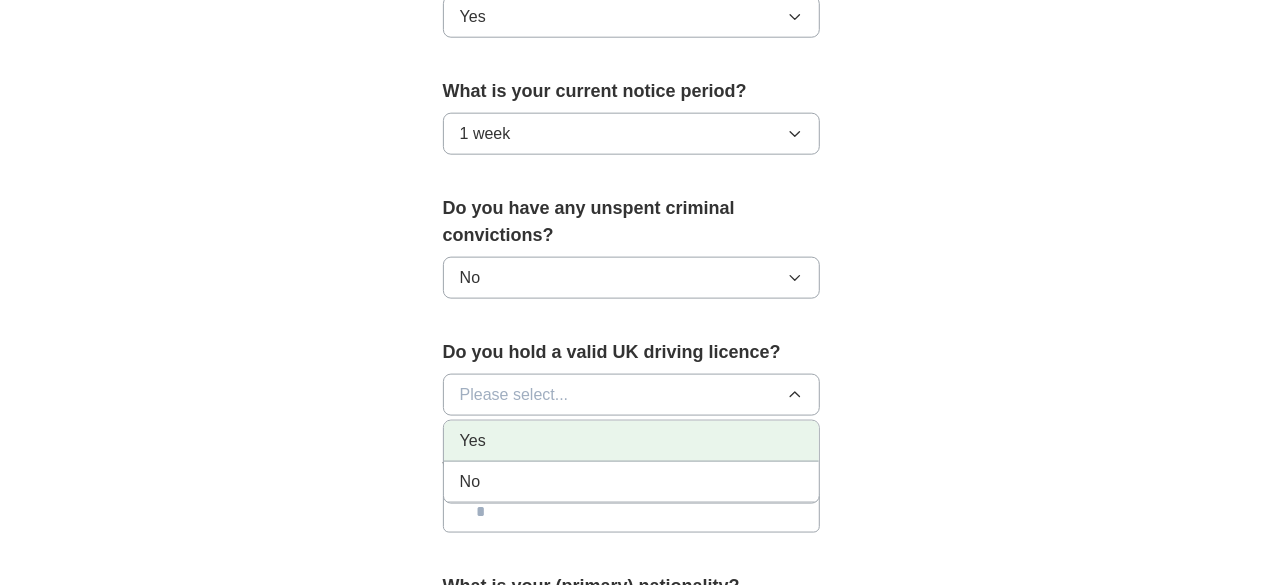 click on "Yes" at bounding box center [473, 441] 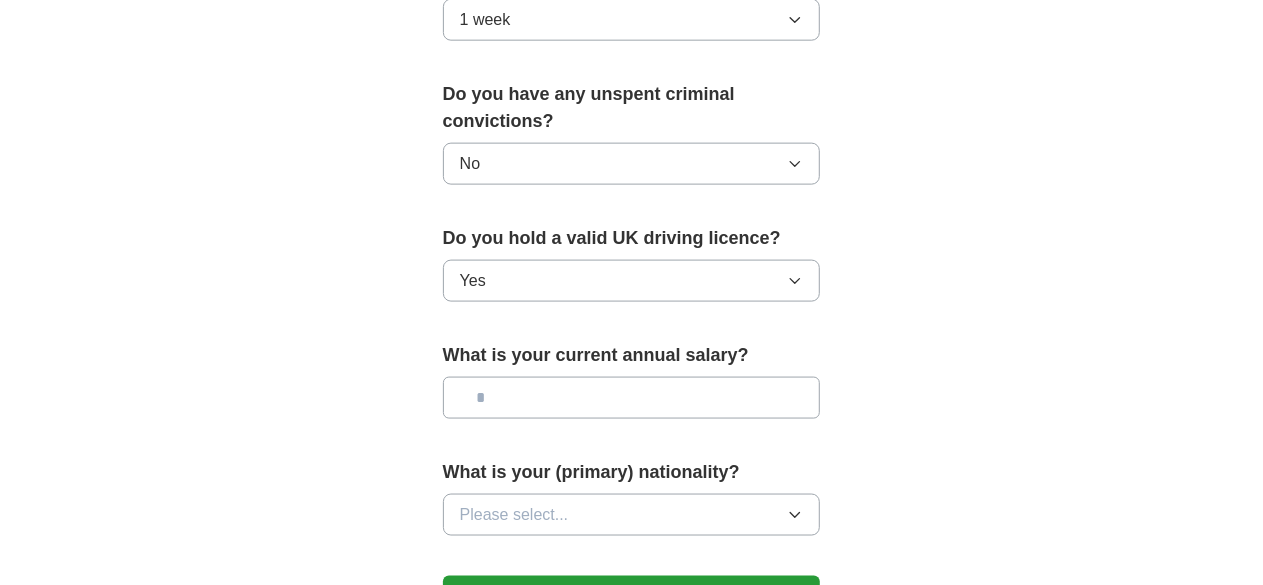 scroll, scrollTop: 1252, scrollLeft: 0, axis: vertical 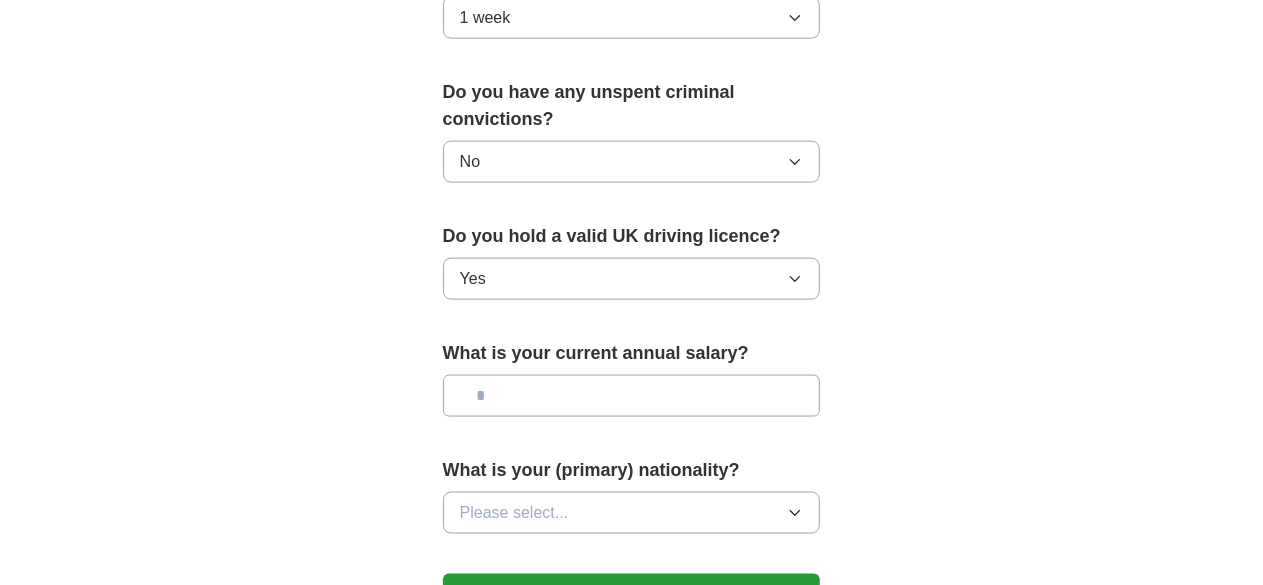 click at bounding box center (632, 396) 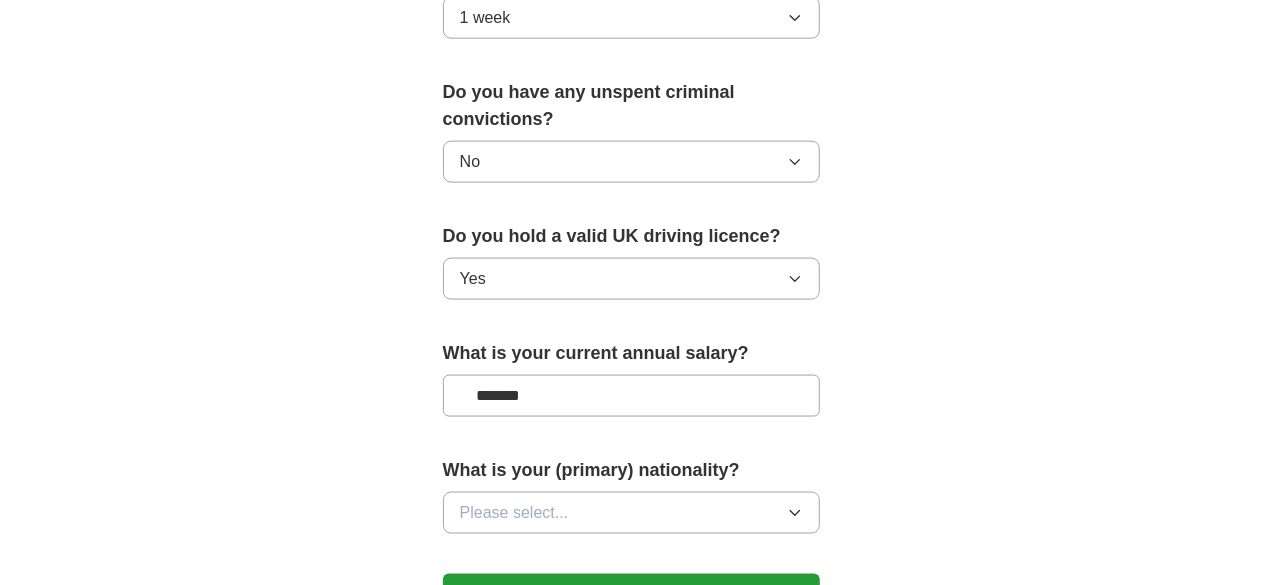type on "*******" 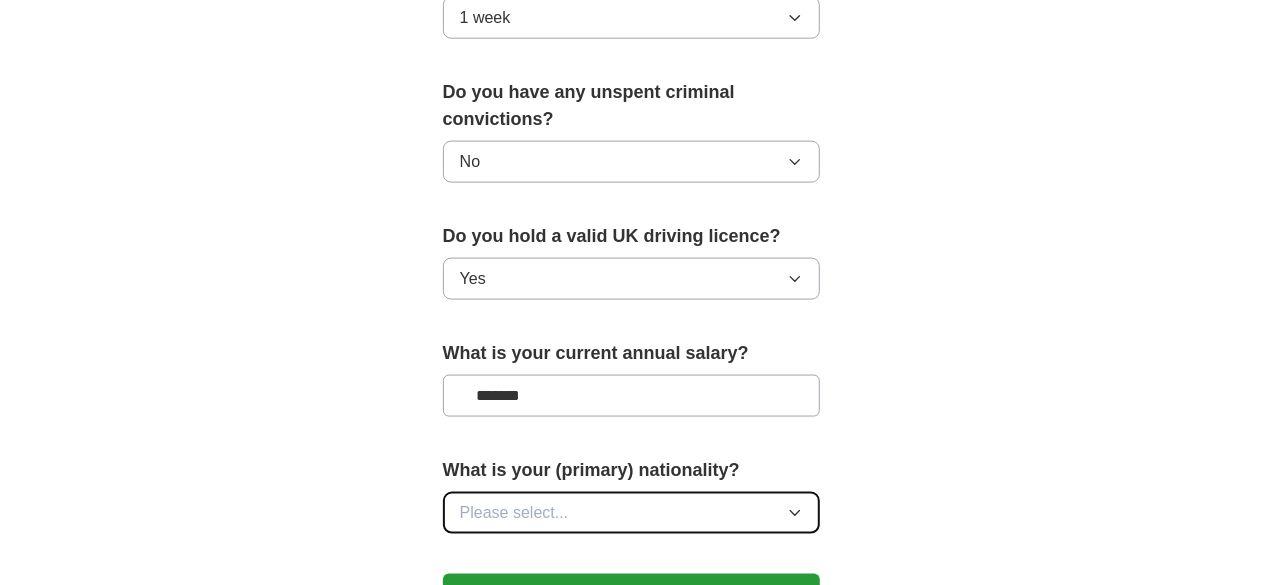 click on "Please select..." at bounding box center [632, 513] 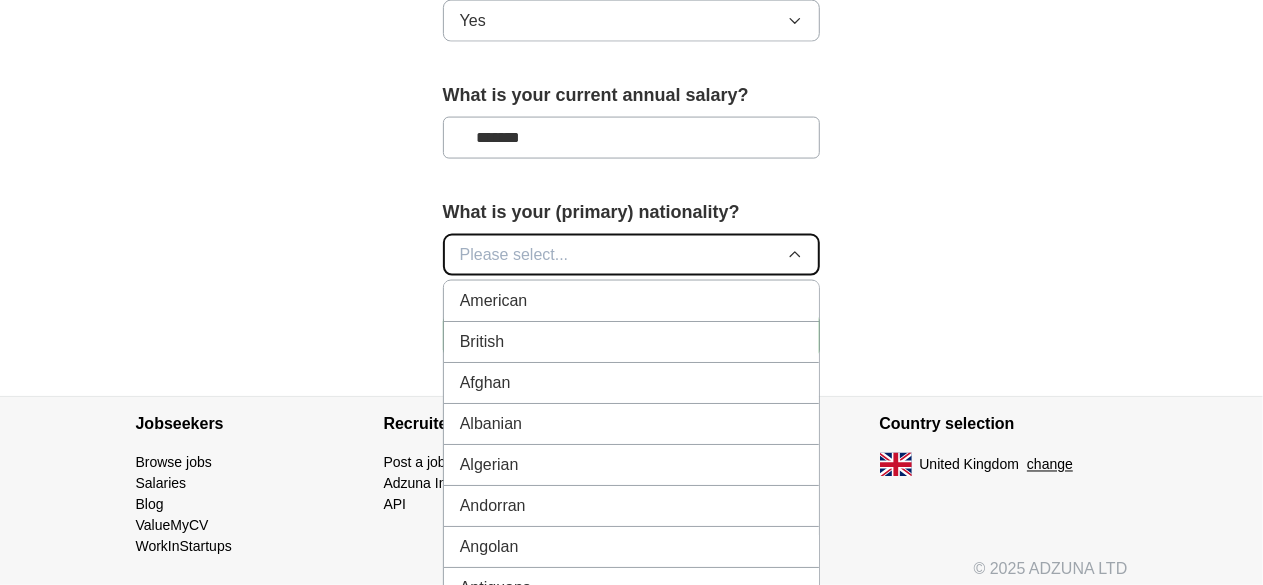 scroll, scrollTop: 1518, scrollLeft: 0, axis: vertical 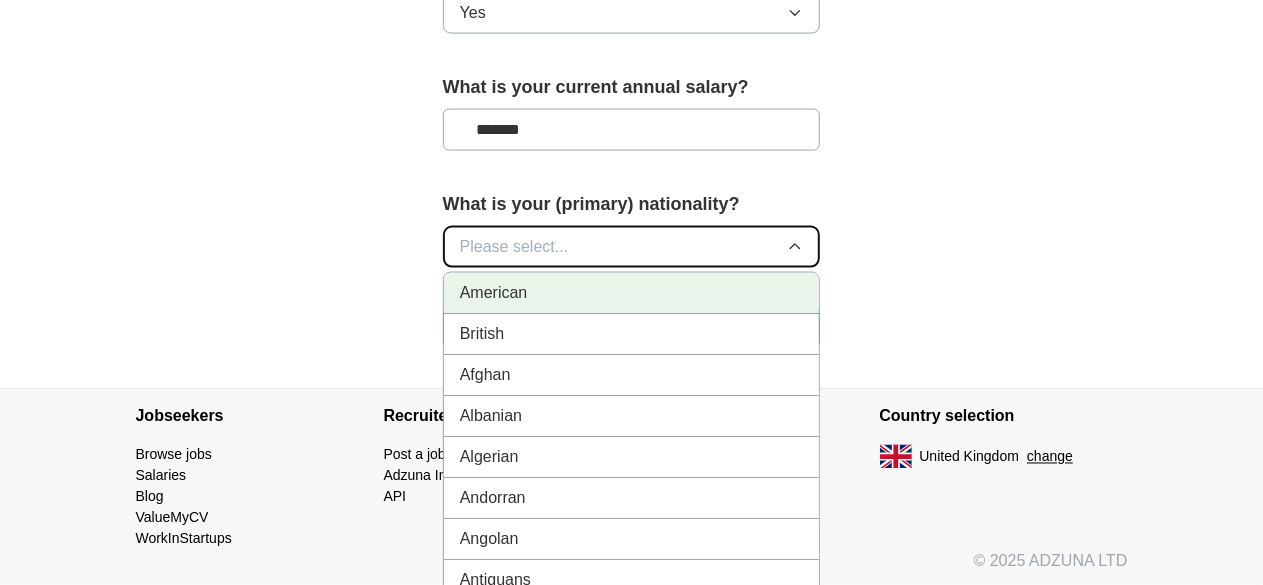 type 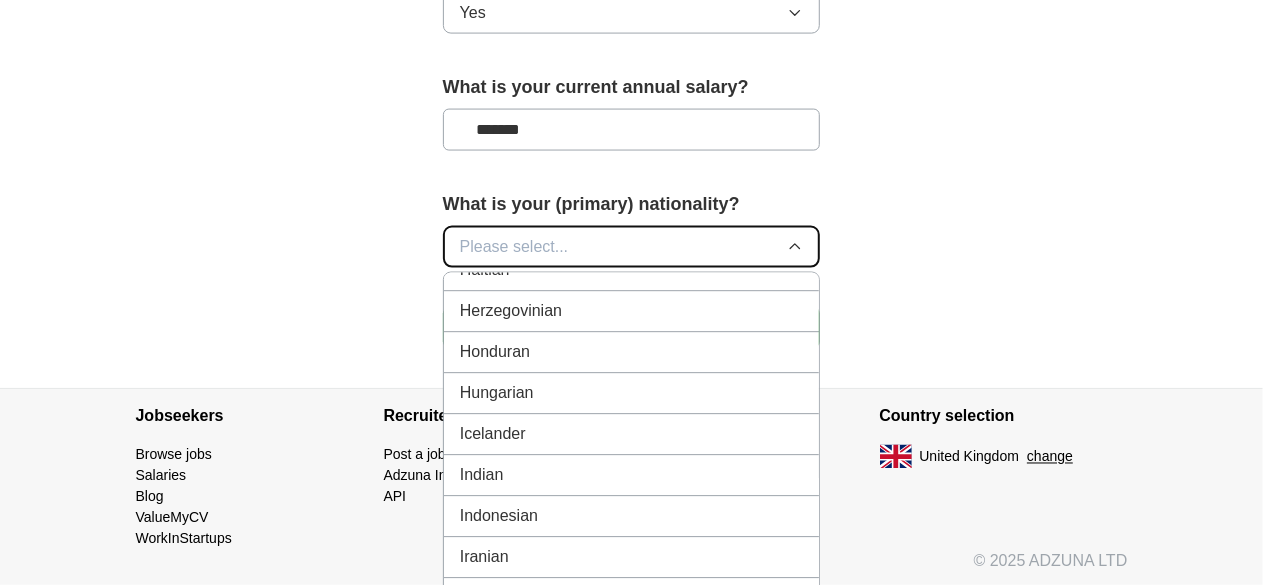 scroll, scrollTop: 3099, scrollLeft: 0, axis: vertical 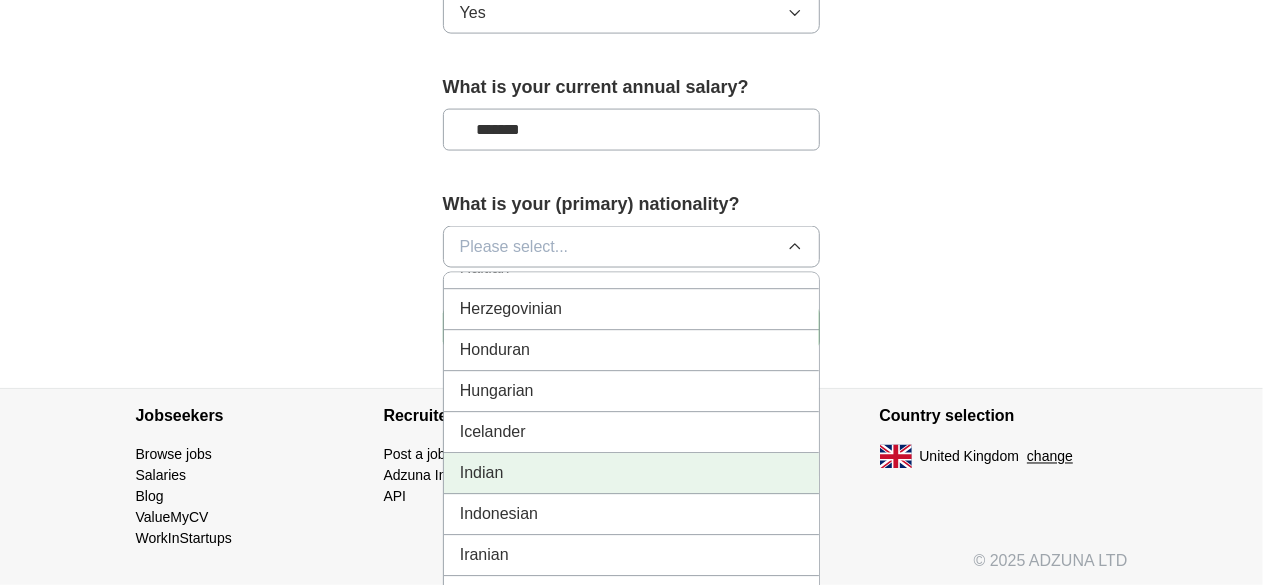 click on "Indian" at bounding box center (632, 474) 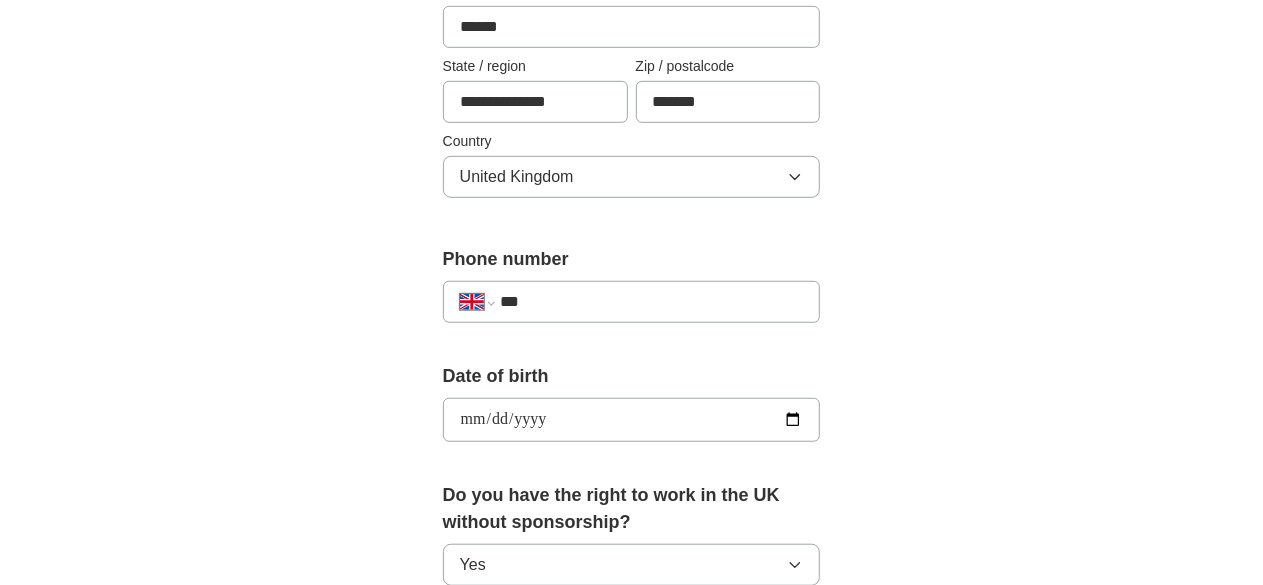 scroll, scrollTop: 586, scrollLeft: 0, axis: vertical 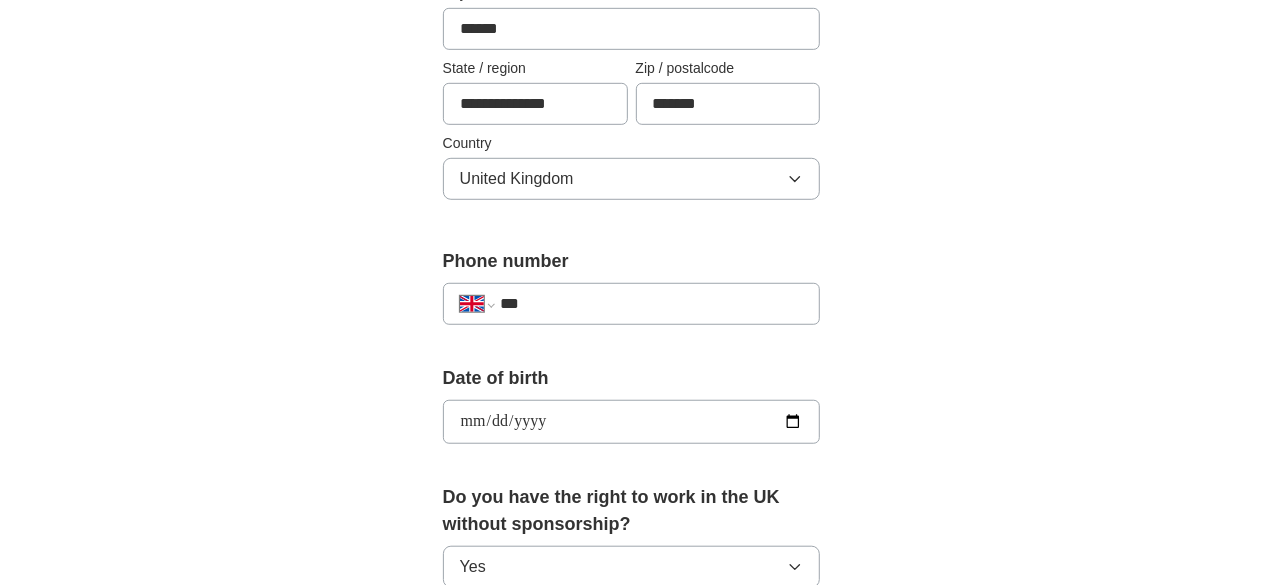 click on "***" at bounding box center (652, 304) 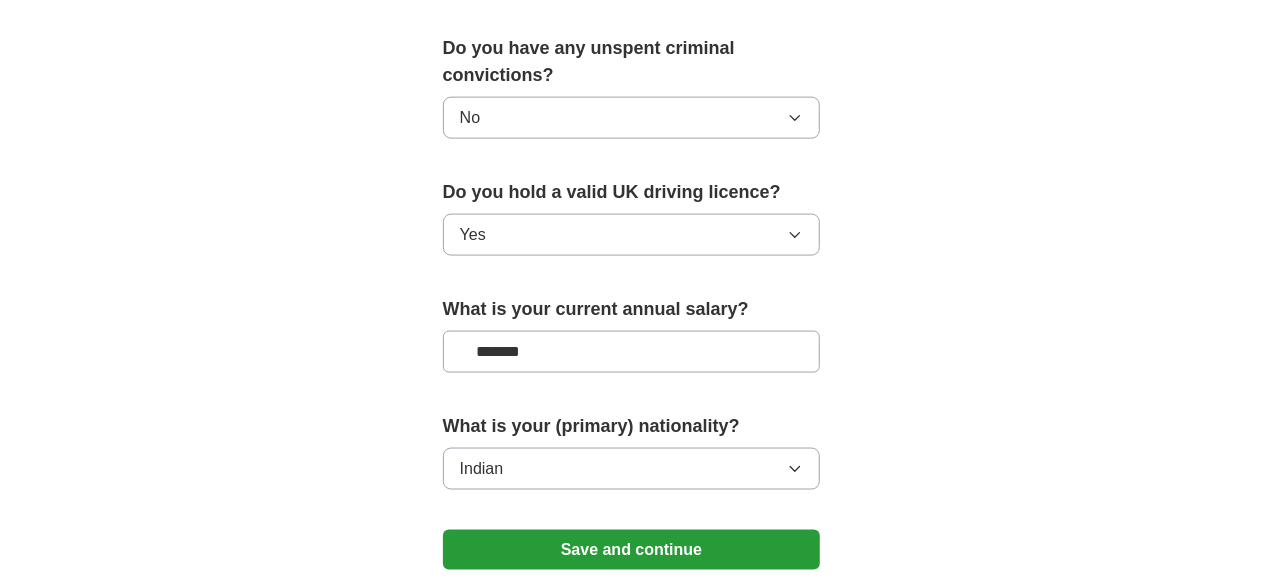 scroll, scrollTop: 1487, scrollLeft: 0, axis: vertical 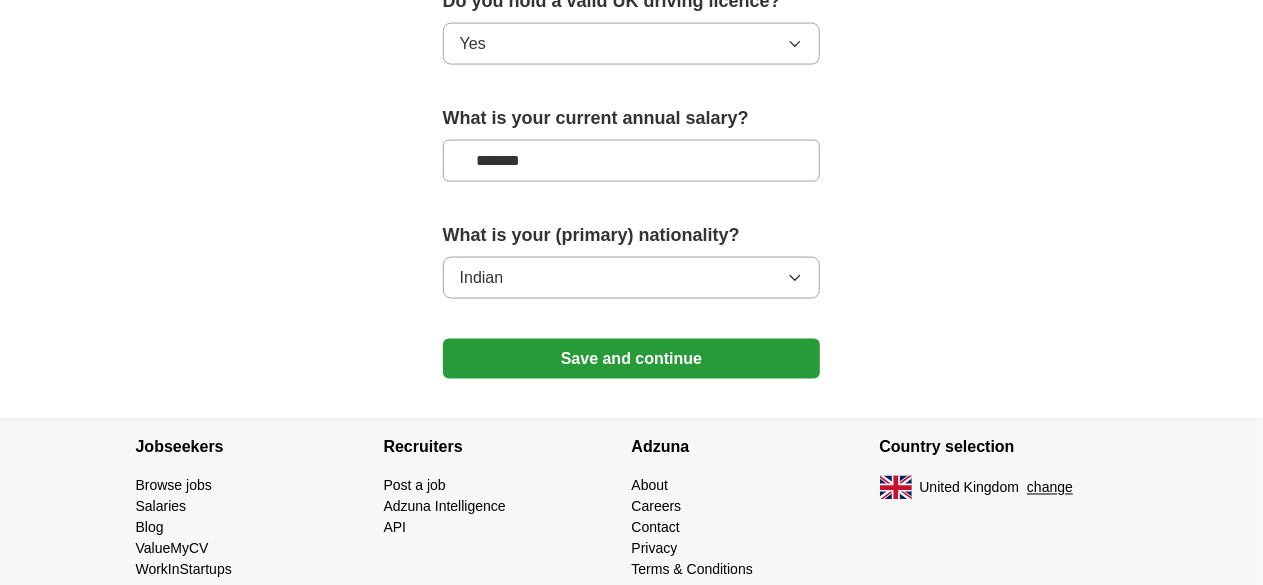 type on "**********" 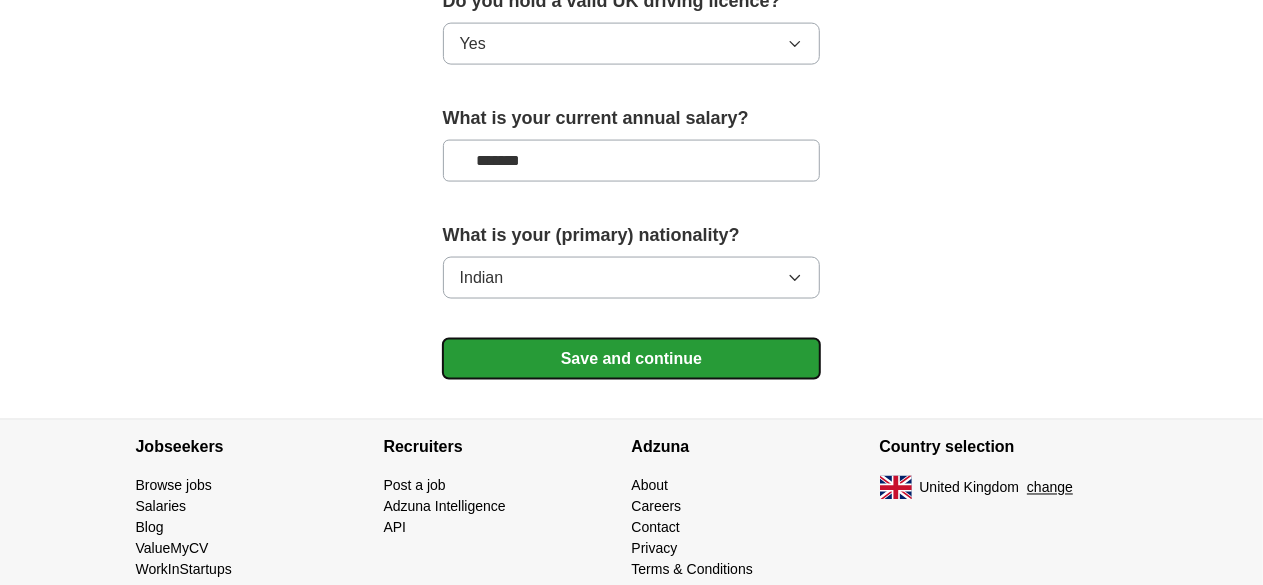 click on "Save and continue" at bounding box center [632, 359] 